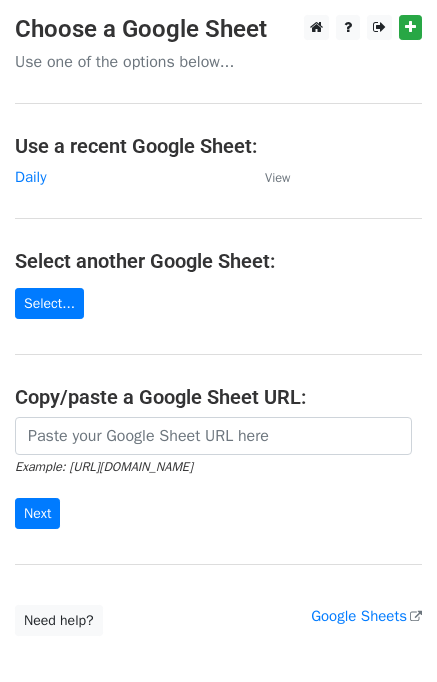 scroll, scrollTop: 0, scrollLeft: 0, axis: both 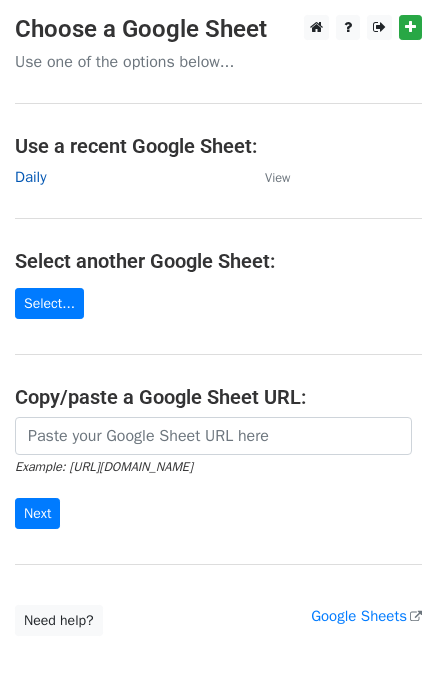 click on "Daily" at bounding box center (30, 177) 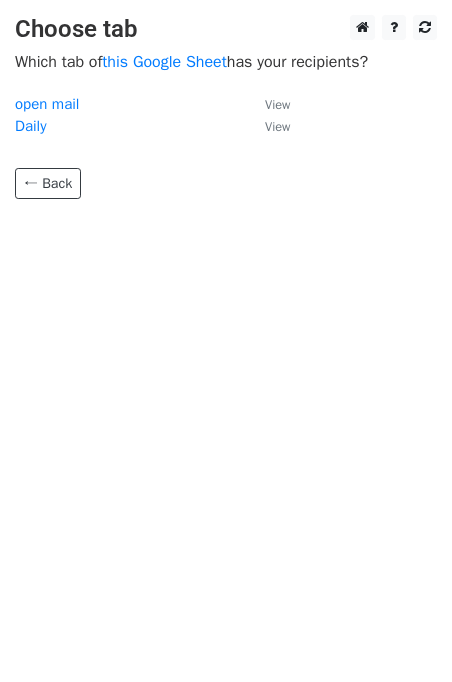 scroll, scrollTop: 0, scrollLeft: 0, axis: both 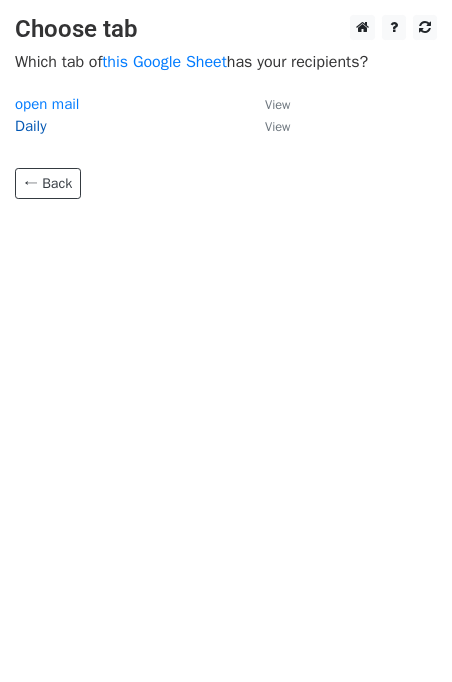 click on "Daily" at bounding box center (30, 126) 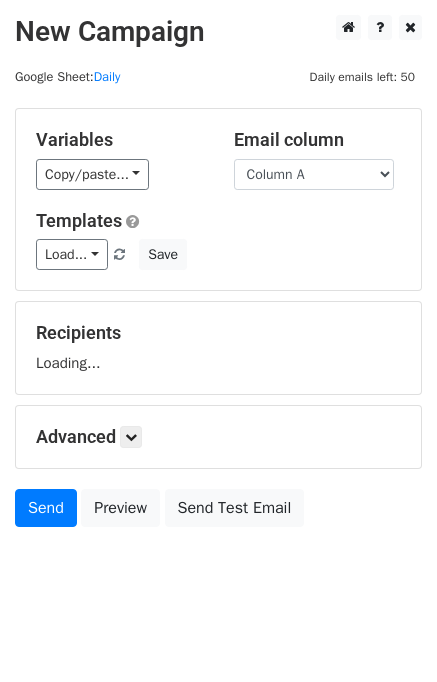 scroll, scrollTop: 12, scrollLeft: 0, axis: vertical 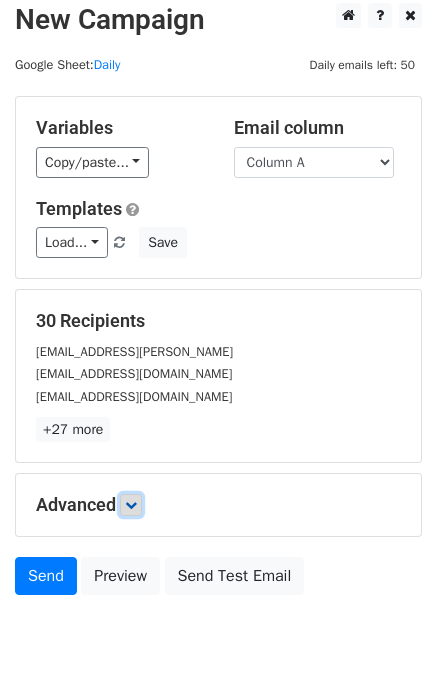 click at bounding box center [131, 505] 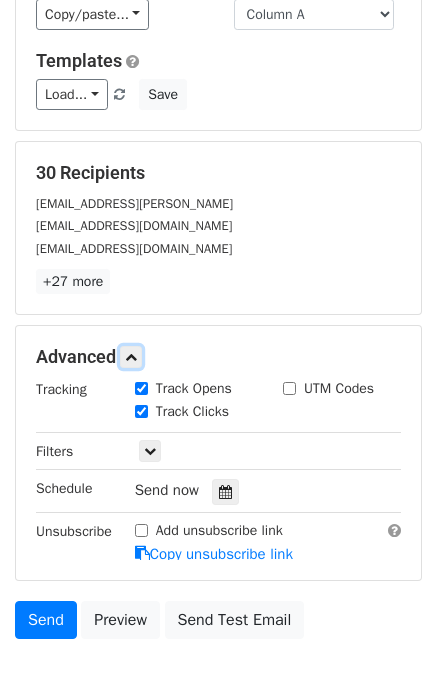 scroll, scrollTop: 256, scrollLeft: 0, axis: vertical 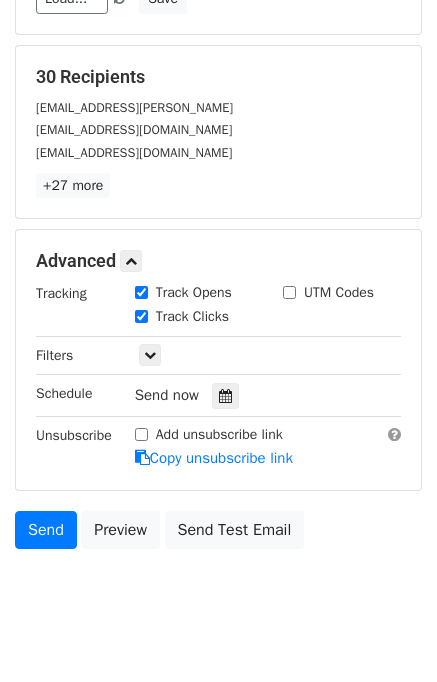 click on "Send now" at bounding box center (252, 395) 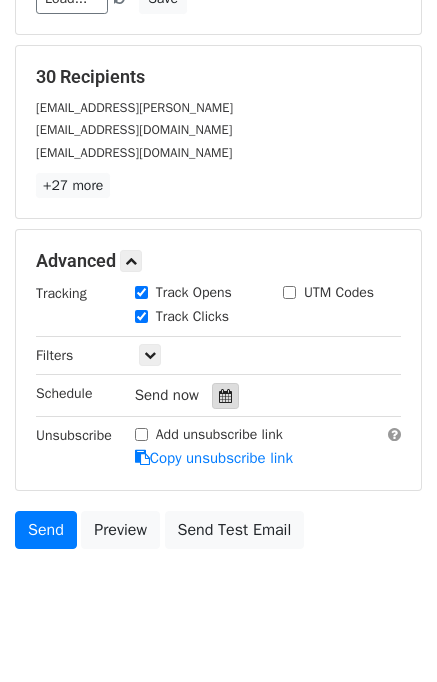 click at bounding box center [225, 396] 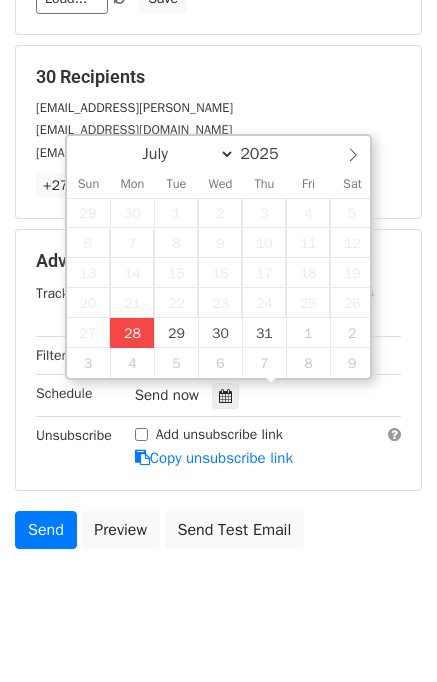 type on "2025-07-28 14:09" 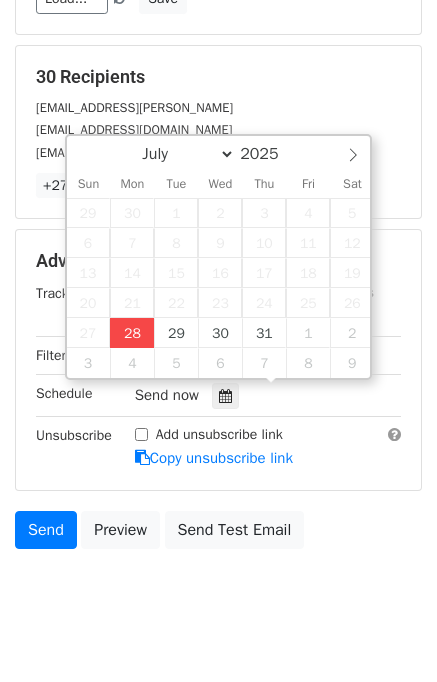 type on "02" 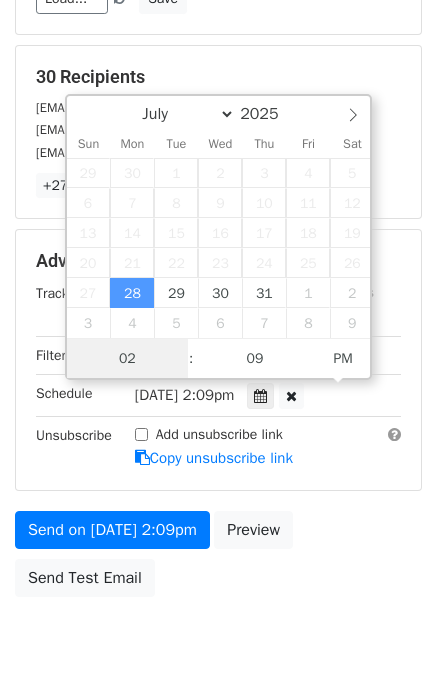scroll, scrollTop: 0, scrollLeft: 0, axis: both 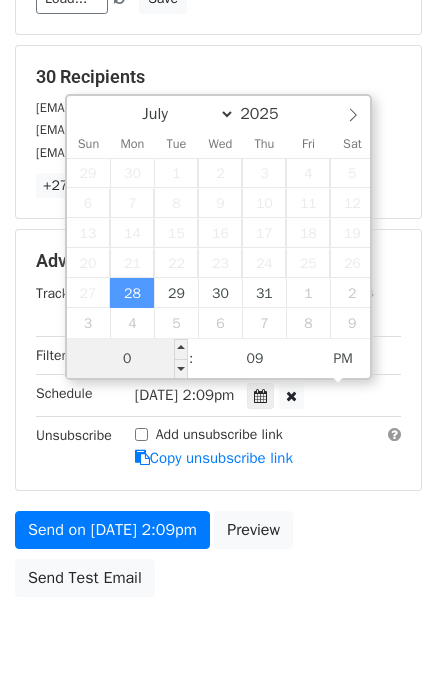type on "02" 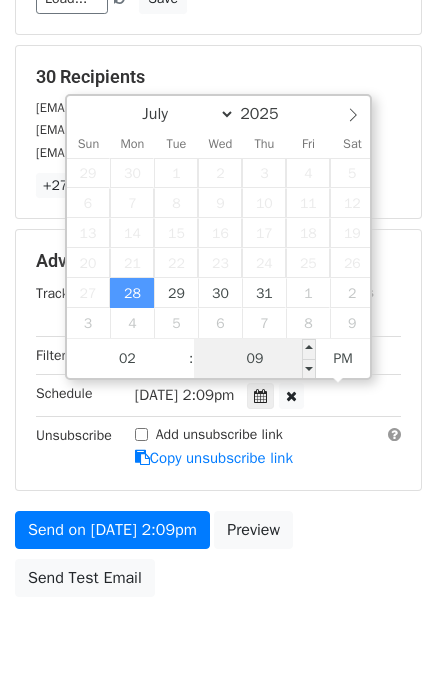 click on "09" at bounding box center [255, 359] 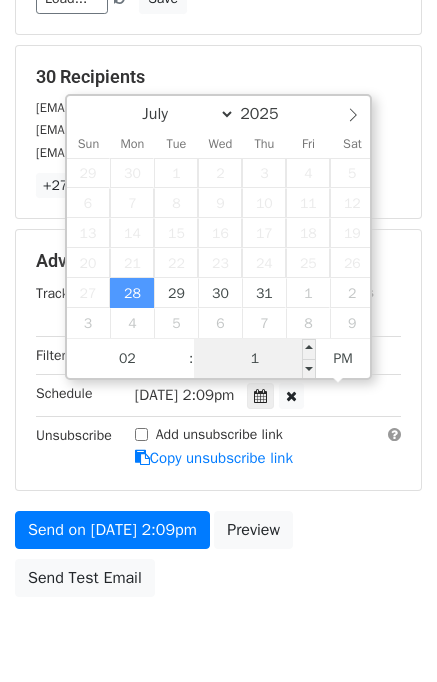 type on "15" 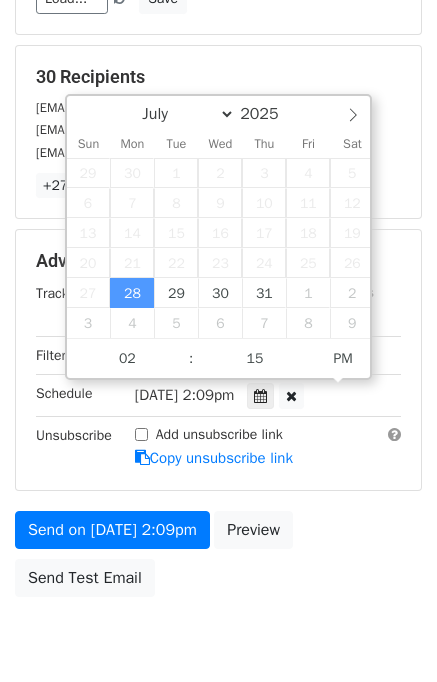 type on "2025-07-28 14:15" 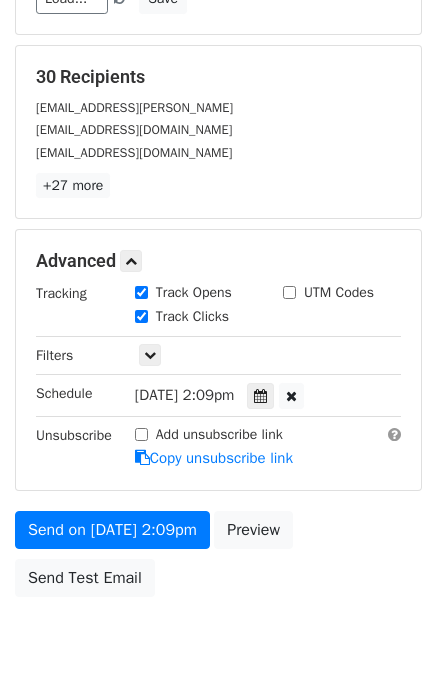 click on "Send on Jul 28 at 2:09pm
Preview
Send Test Email" at bounding box center [218, 559] 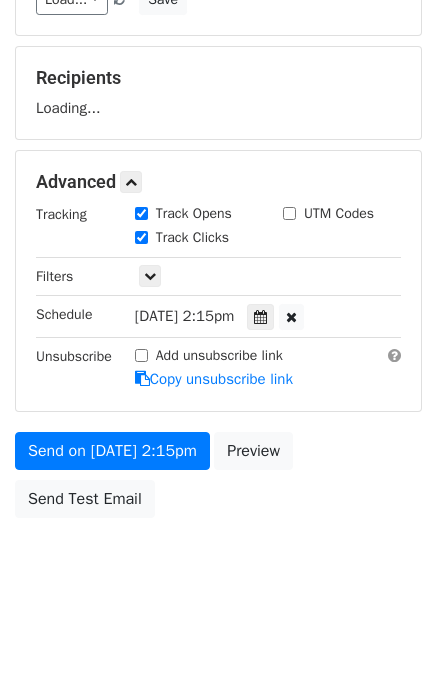 scroll, scrollTop: 256, scrollLeft: 0, axis: vertical 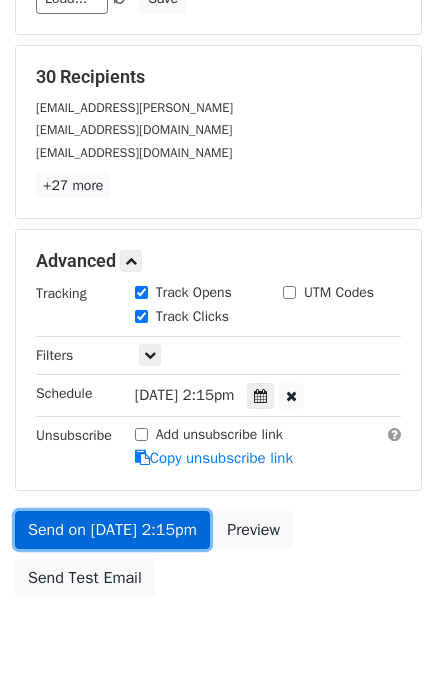 click on "Send on Jul 28 at 2:15pm" at bounding box center (112, 530) 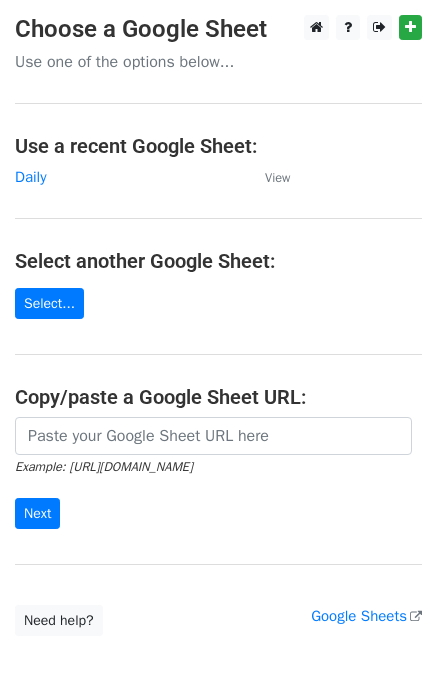 scroll, scrollTop: 0, scrollLeft: 0, axis: both 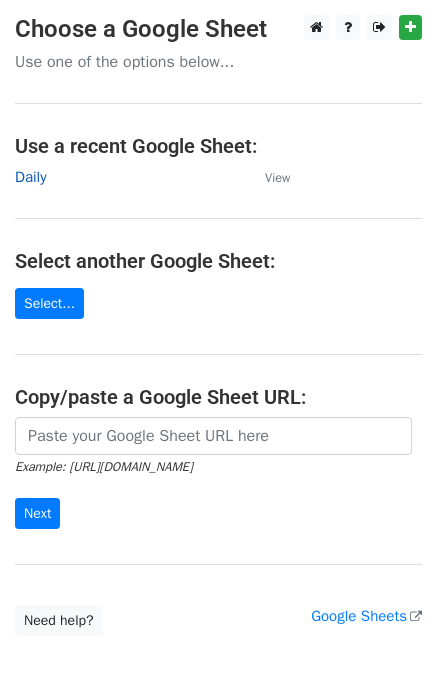 click on "Daily" at bounding box center (30, 177) 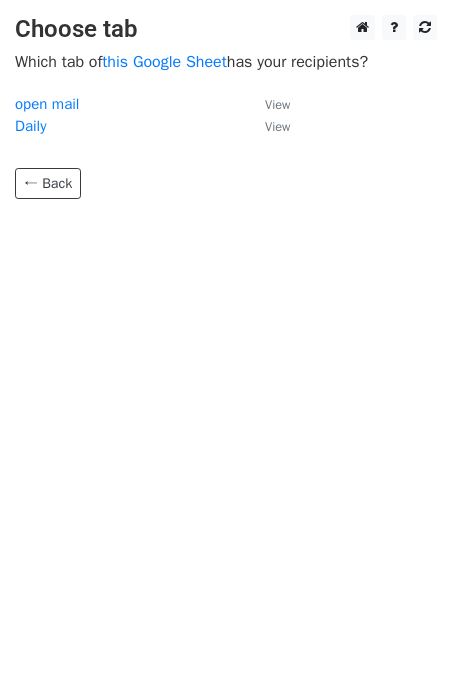 scroll, scrollTop: 0, scrollLeft: 0, axis: both 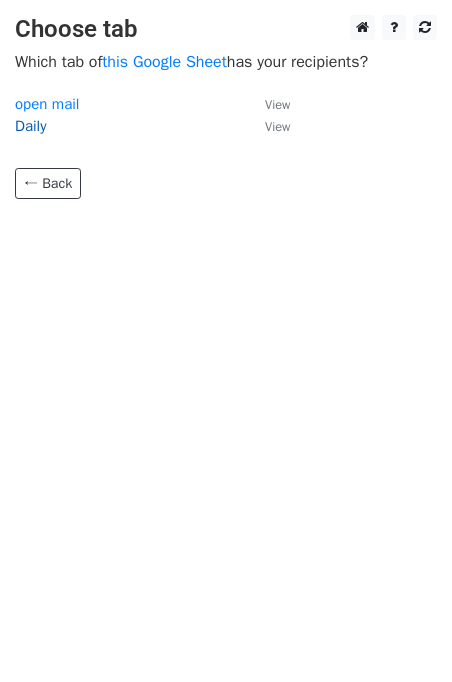click on "Daily" at bounding box center (30, 126) 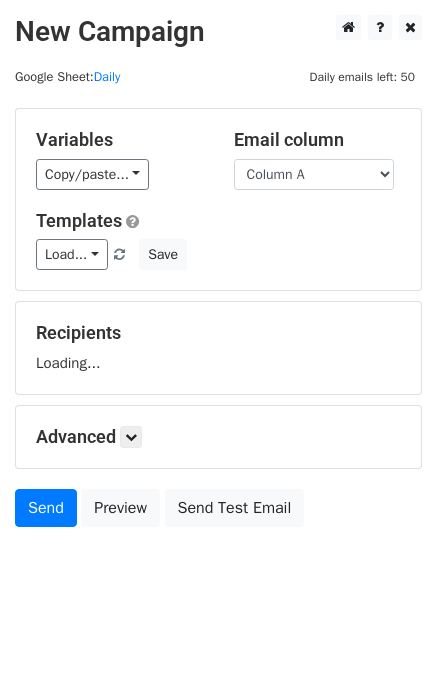 scroll, scrollTop: 0, scrollLeft: 0, axis: both 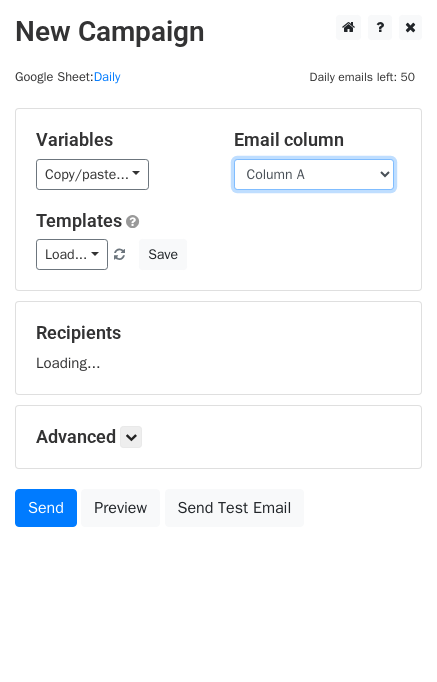 click on "Column A
Column B
Column C" at bounding box center [314, 174] 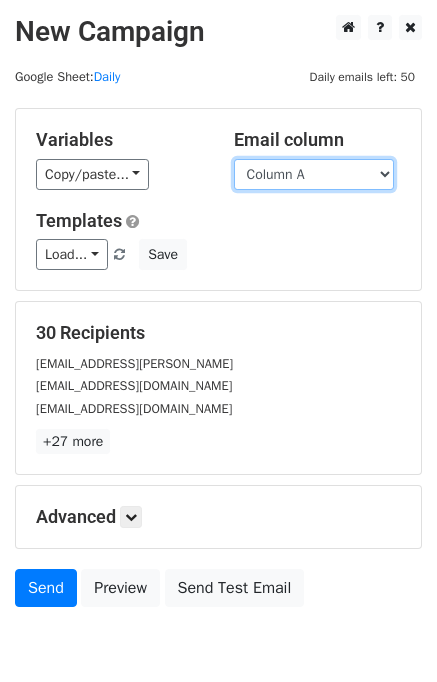 click on "Column A
Column B
Column C" at bounding box center (314, 174) 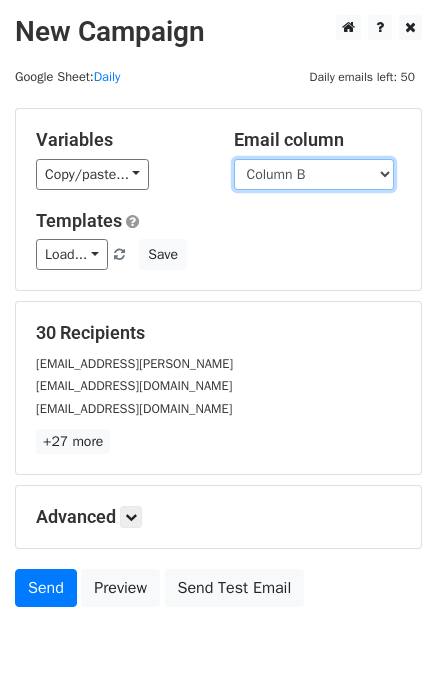 click on "Column A
Column B
Column C" at bounding box center (314, 174) 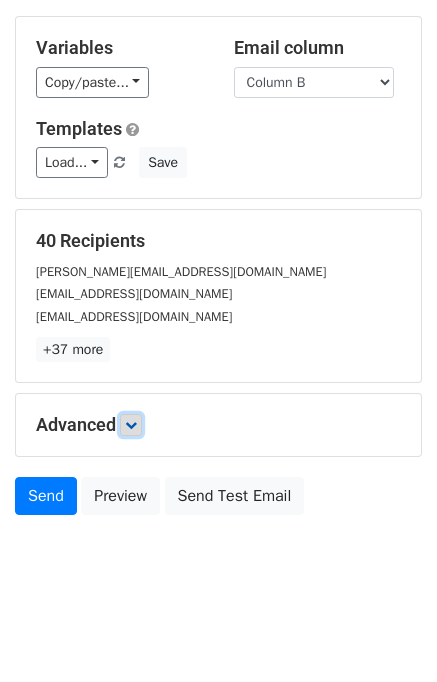 click at bounding box center (131, 425) 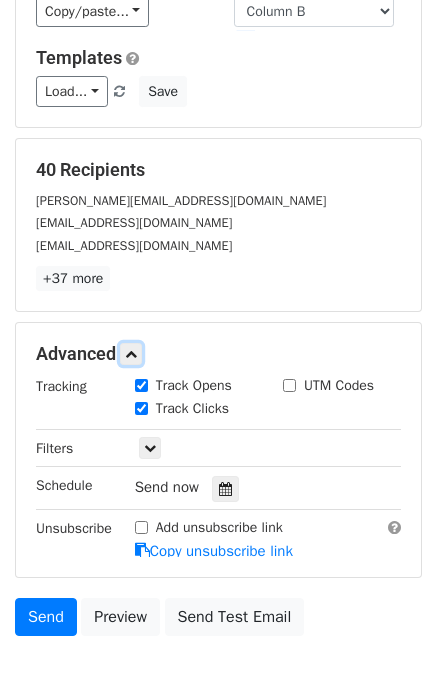 scroll, scrollTop: 256, scrollLeft: 0, axis: vertical 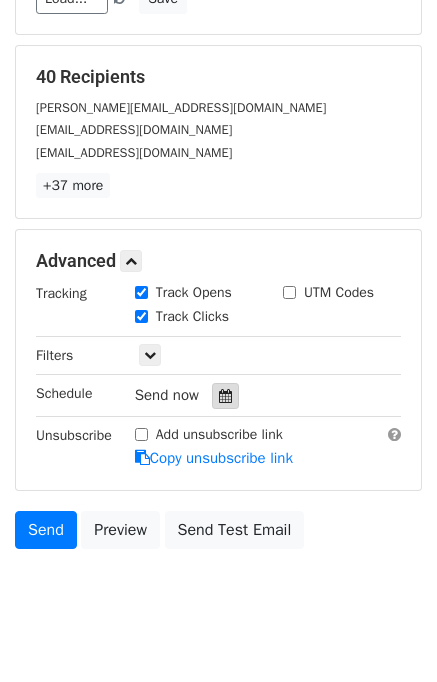 click at bounding box center [225, 396] 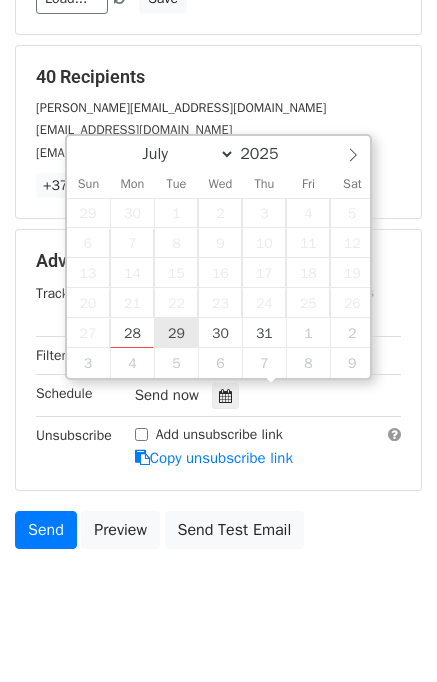 type on "2025-07-29 12:00" 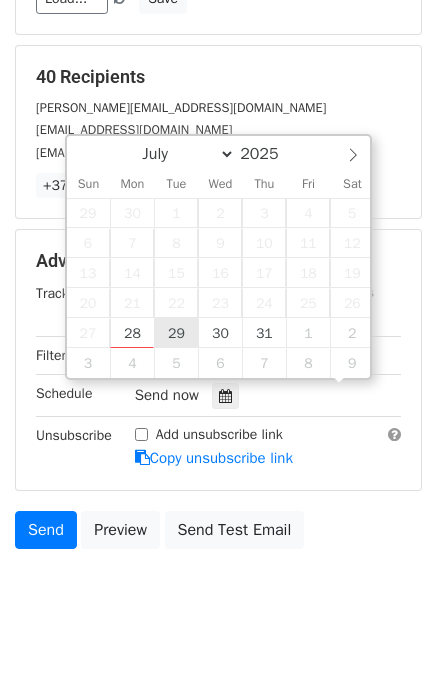 scroll, scrollTop: 0, scrollLeft: 0, axis: both 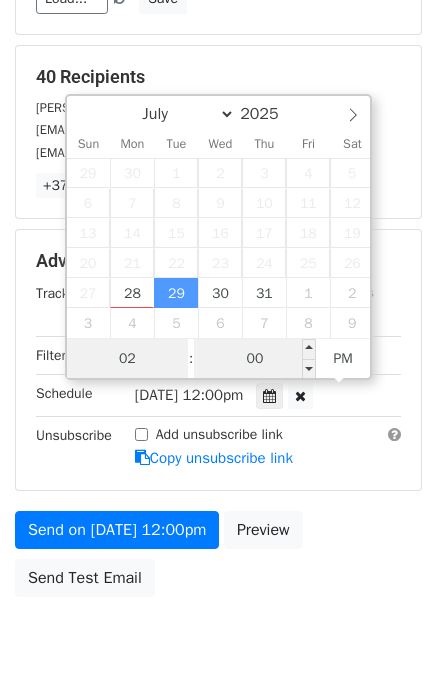 type on "02" 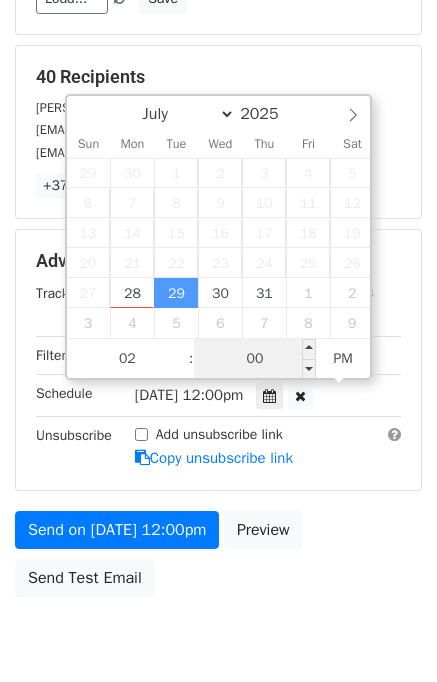 type on "2025-07-29 14:00" 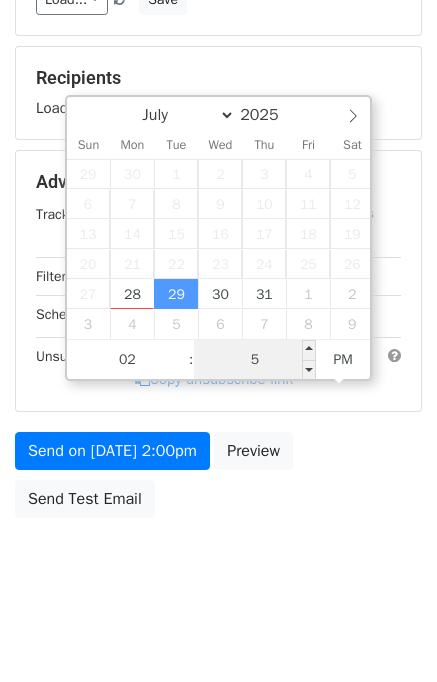 type on "50" 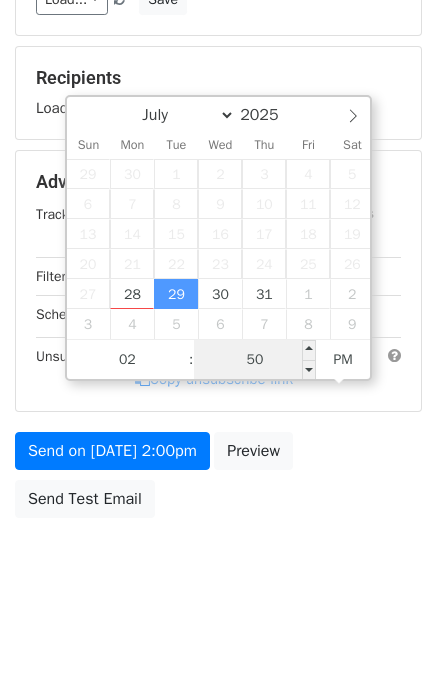 scroll, scrollTop: 256, scrollLeft: 0, axis: vertical 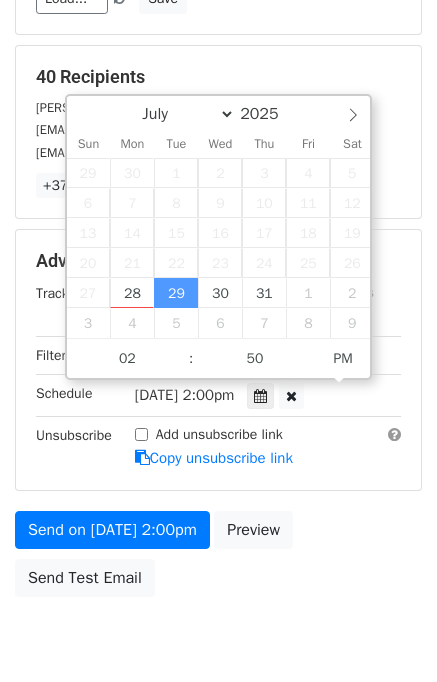type on "2025-07-29 14:50" 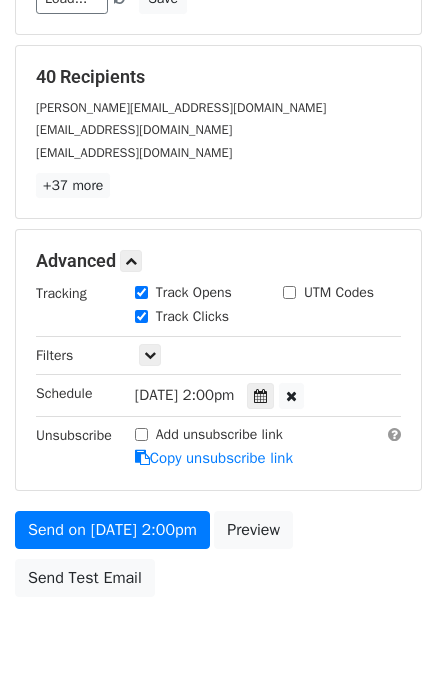 click on "Send on Jul 29 at 2:00pm
Preview
Send Test Email" at bounding box center (218, 559) 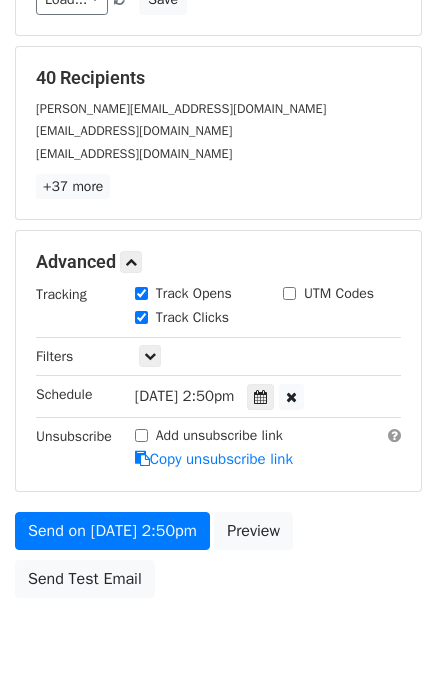 scroll, scrollTop: 256, scrollLeft: 0, axis: vertical 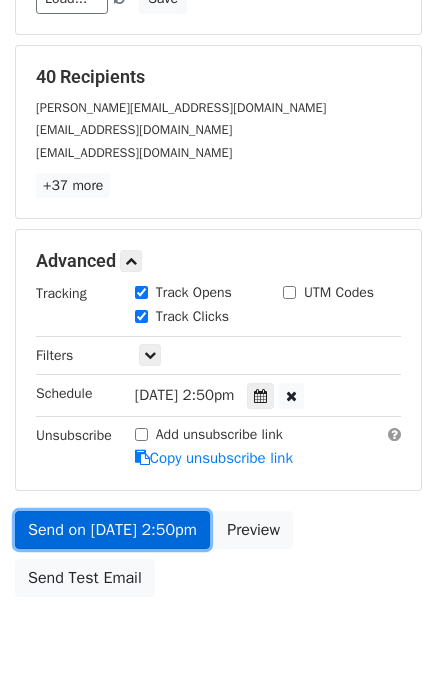 click on "Send on Jul 29 at 2:50pm" at bounding box center (112, 530) 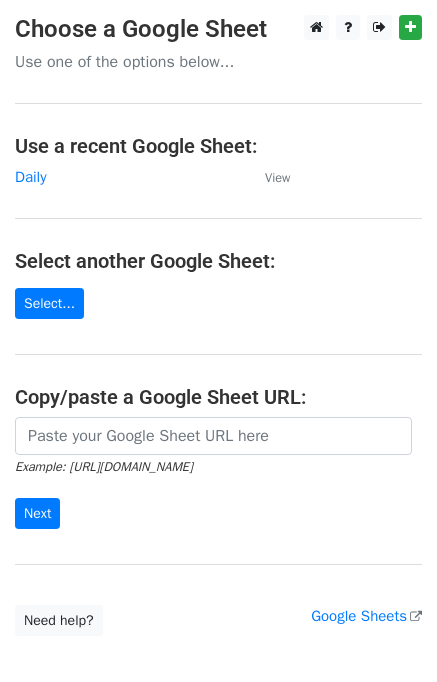 scroll, scrollTop: 0, scrollLeft: 0, axis: both 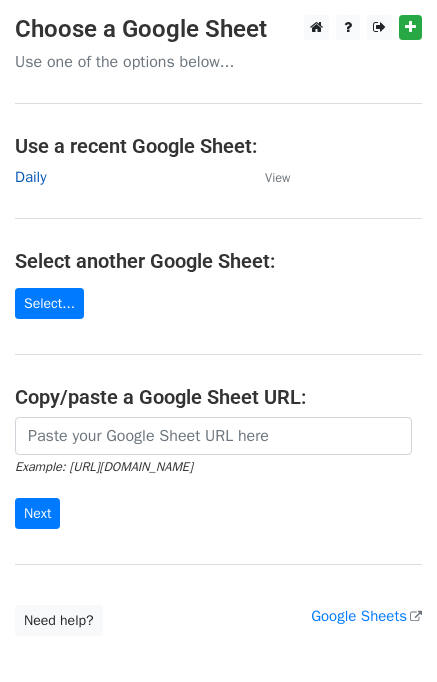 click on "Daily" at bounding box center (30, 177) 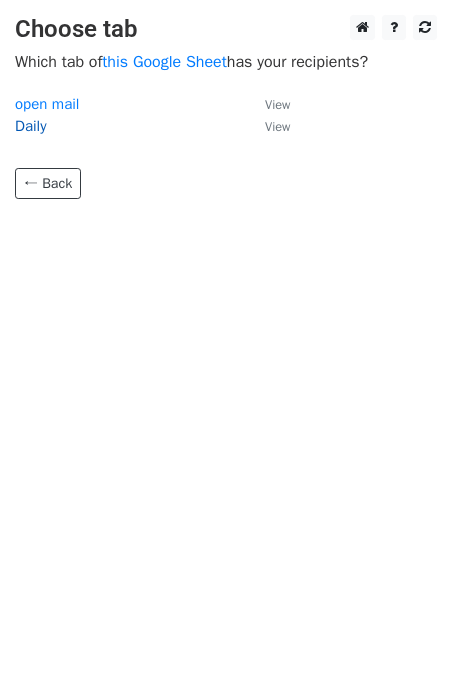 scroll, scrollTop: 0, scrollLeft: 0, axis: both 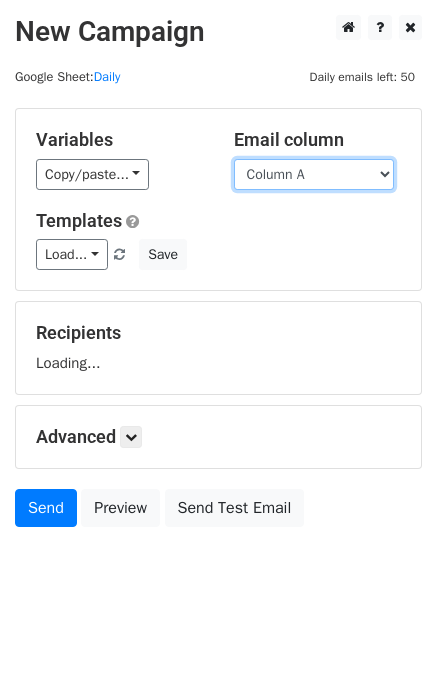 click on "Column A
Column B
Column C" at bounding box center [314, 174] 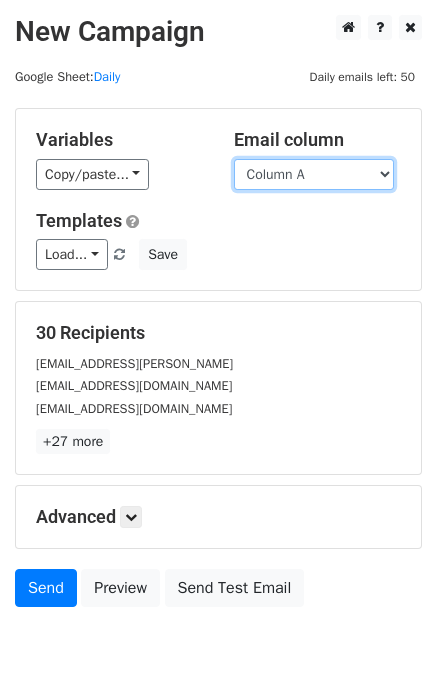 click on "Column A
Column B
Column C" at bounding box center [314, 174] 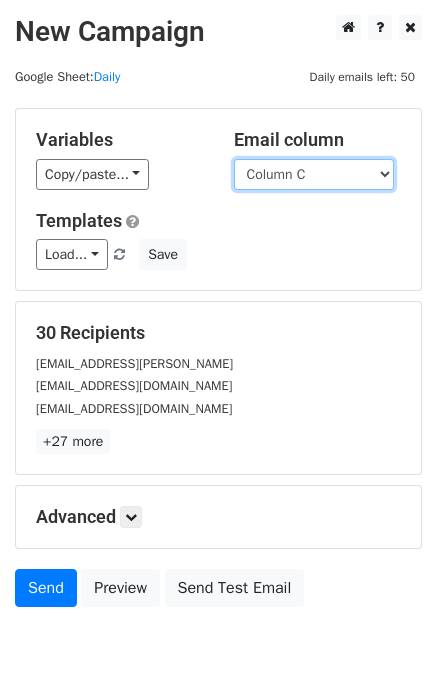 click on "Column A
Column B
Column C" at bounding box center (314, 174) 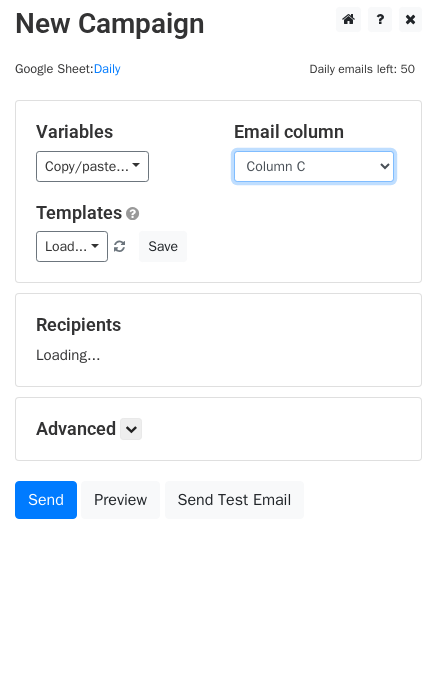 scroll, scrollTop: 12, scrollLeft: 0, axis: vertical 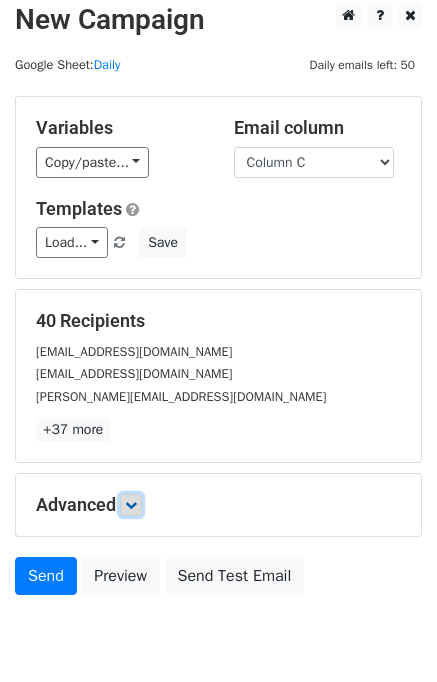 click at bounding box center [131, 505] 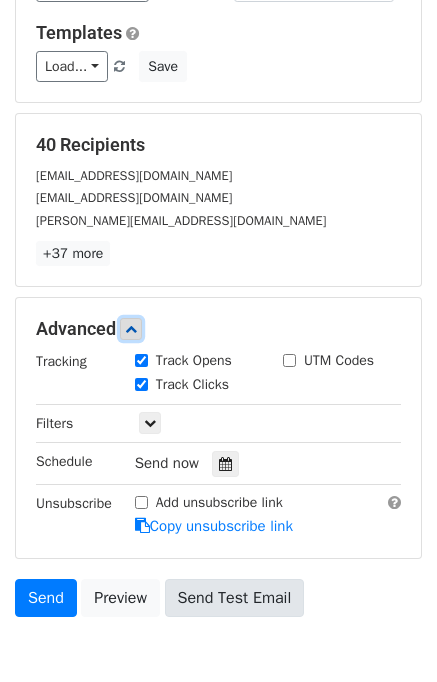 scroll, scrollTop: 288, scrollLeft: 0, axis: vertical 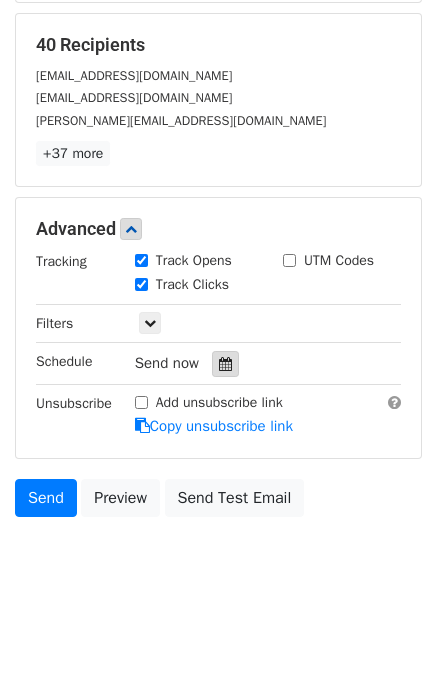 click at bounding box center (225, 364) 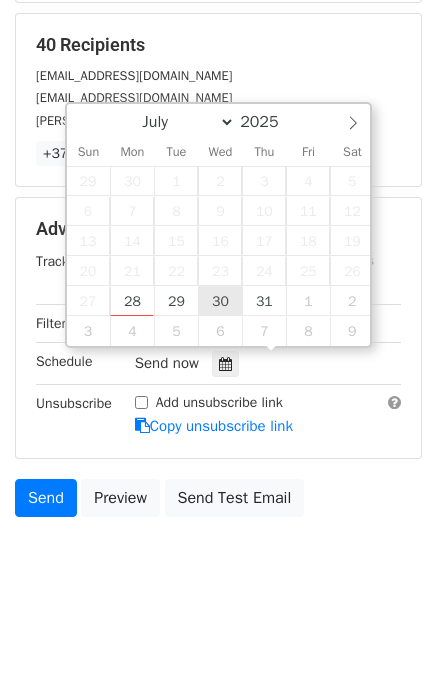 type on "2025-07-30 12:00" 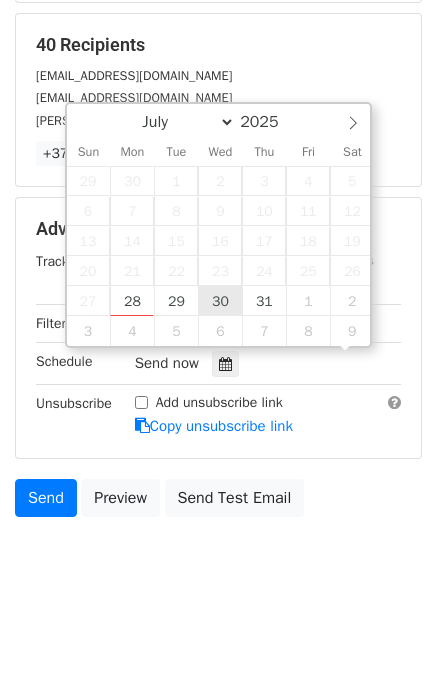 scroll, scrollTop: 0, scrollLeft: 0, axis: both 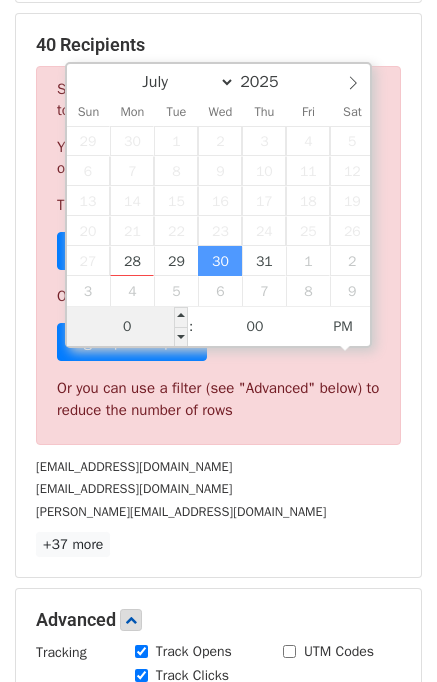 type on "03" 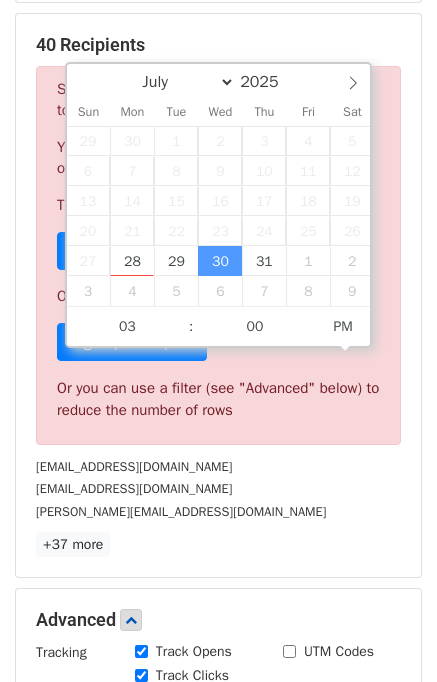 type on "2025-07-30 15:00" 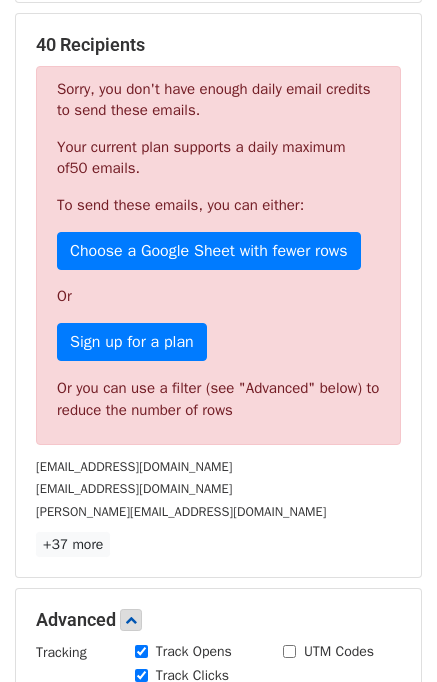 click on "40 Recipients
Sorry, you don't have enough daily email credits to send these emails.
Your current plan supports a daily maximum of  50 emails .
To send these emails, you can either:
Choose a Google Sheet with fewer rows
Or
Sign up for a plan
Or you can use a filter (see "Advanced" below) to reduce the number of rows
info@briscoroofing.com.au
info@viperwrl.com
deborah@adelaidehearing.com.au
+37 more
40 Recipients
×
info@briscoroofing.com.au
info@viperwrl.com
deborah@adelaidehearing.com.au
stephen@ssemenzalaw.com
info.maryvaleqld@gmail.com
info@yamlubes.com
team@magicspace.co
cathy@cathyjackson.com
purchasing@csmfg.com
office@csmfg.com
admin@kids-activities.net
info@digitechsols.com
raheel@raheelbodla.com
info@regalcourt.co.uk
info@newlifeteeth.co.uk
hello@better-greenproductions.com
info@practity.com
sales@loadmate.in" at bounding box center (218, 295) 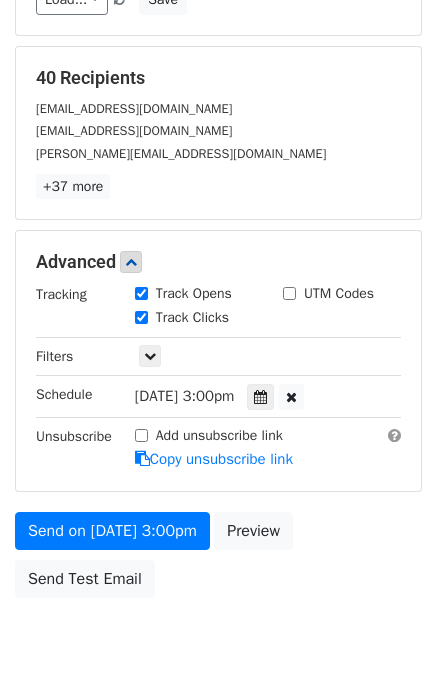 scroll, scrollTop: 288, scrollLeft: 0, axis: vertical 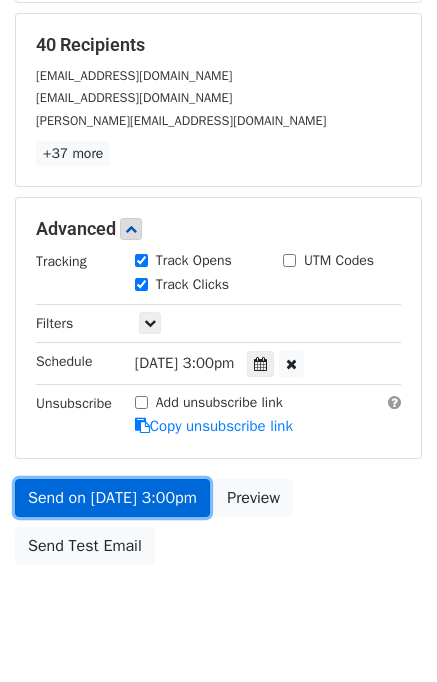 click on "Send on Jul 30 at 3:00pm" at bounding box center [112, 498] 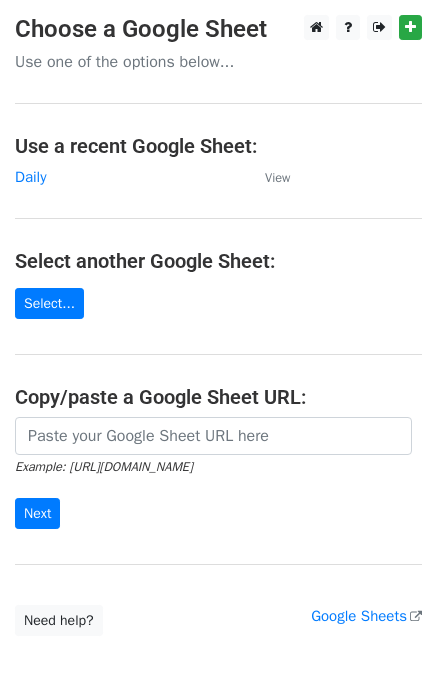 scroll, scrollTop: 0, scrollLeft: 0, axis: both 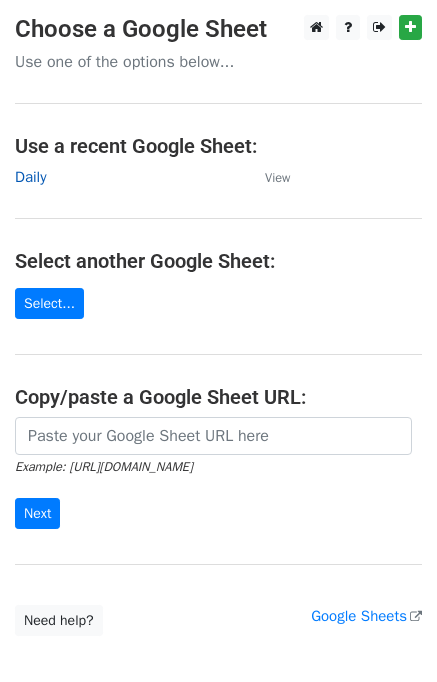 click on "Daily" at bounding box center (30, 177) 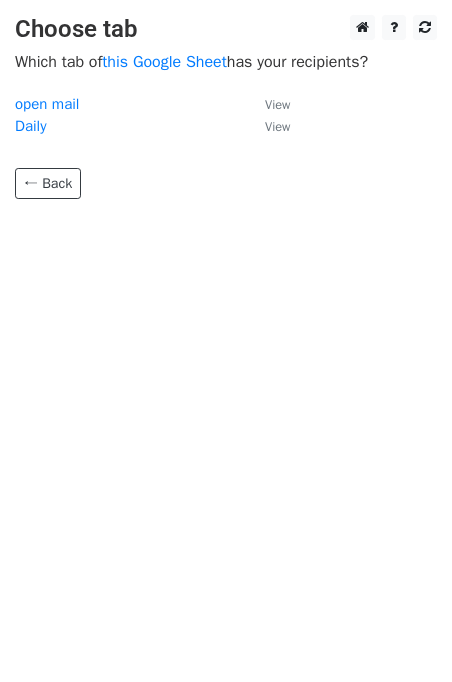 scroll, scrollTop: 0, scrollLeft: 0, axis: both 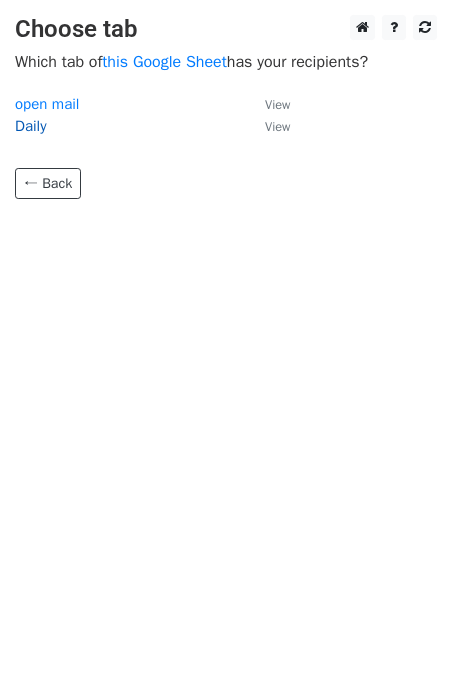 click on "Daily" at bounding box center (30, 126) 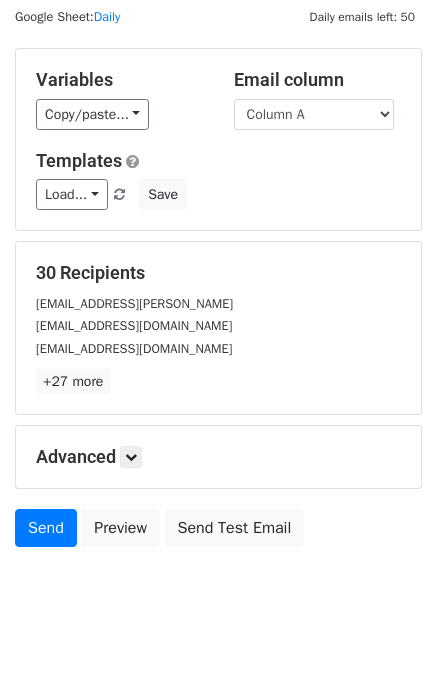 scroll, scrollTop: 92, scrollLeft: 0, axis: vertical 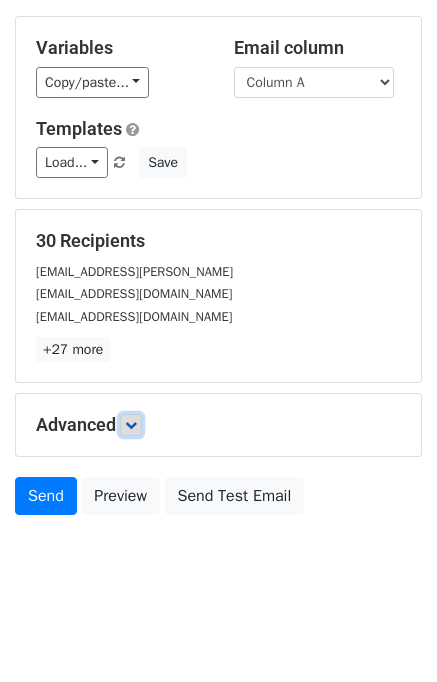 click at bounding box center (131, 425) 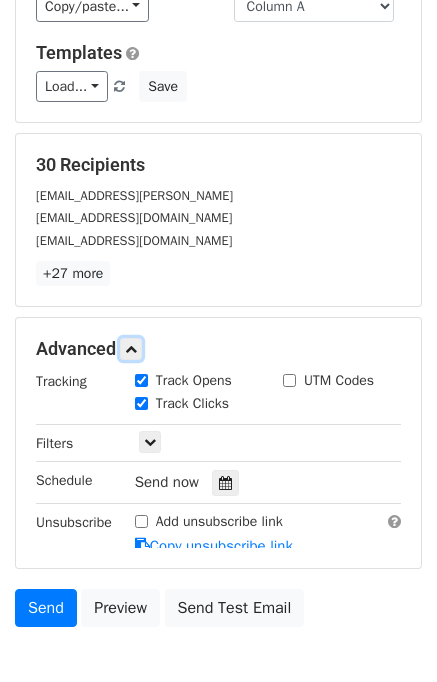 scroll, scrollTop: 247, scrollLeft: 0, axis: vertical 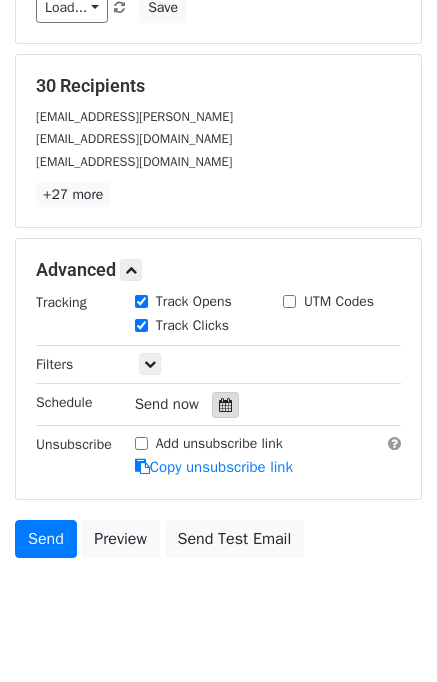 click at bounding box center (225, 405) 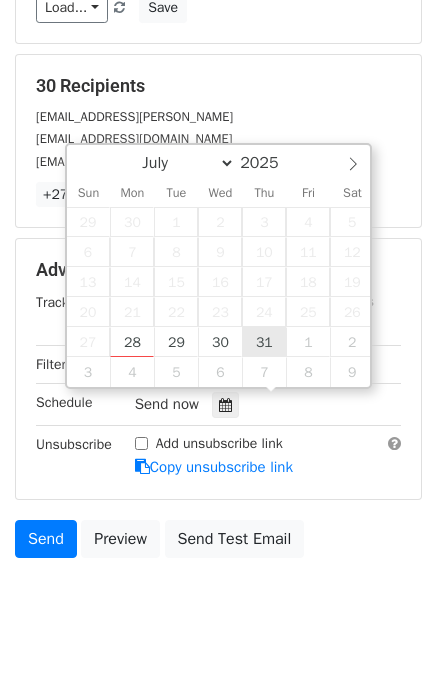 type on "2025-07-31 12:00" 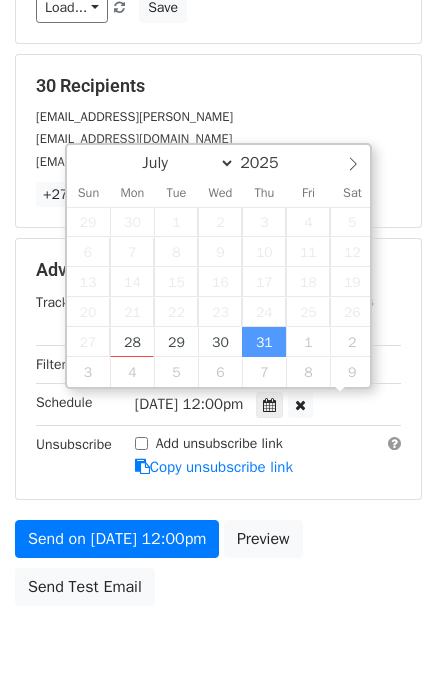 scroll, scrollTop: 0, scrollLeft: 0, axis: both 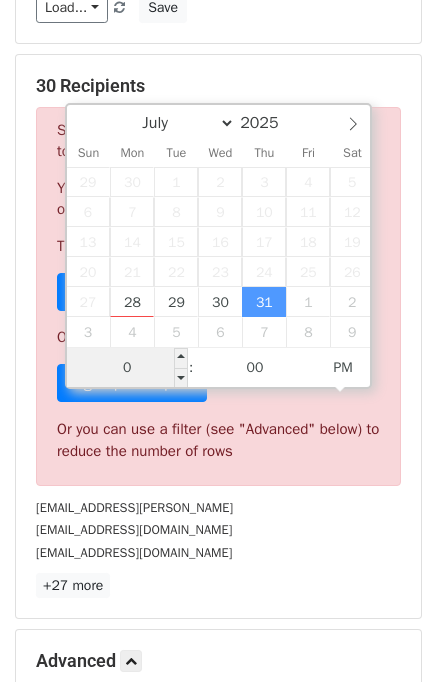type on "04" 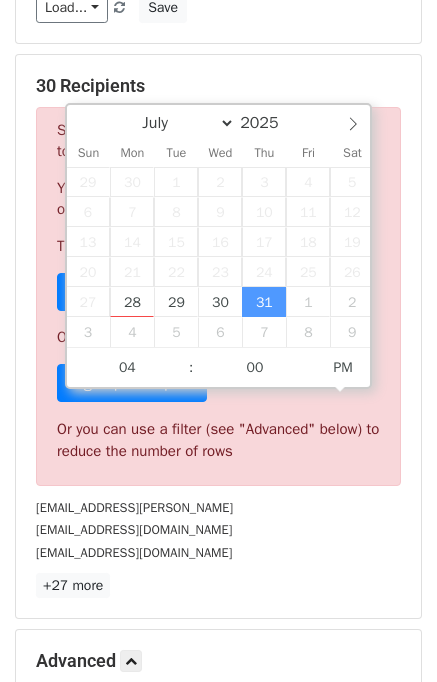 type on "2025-07-31 16:00" 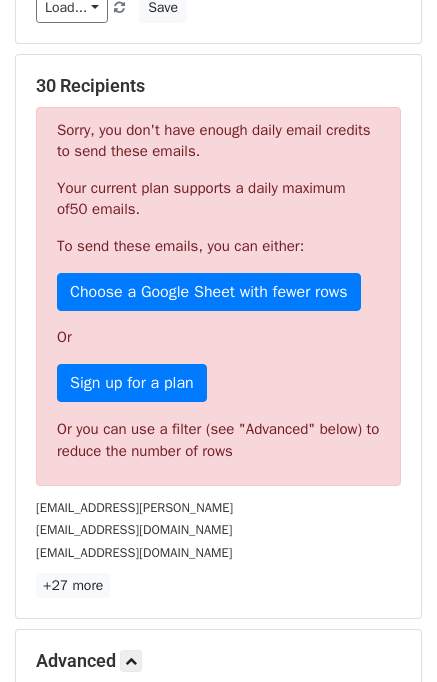 click on "[EMAIL_ADDRESS][PERSON_NAME]" at bounding box center [218, 507] 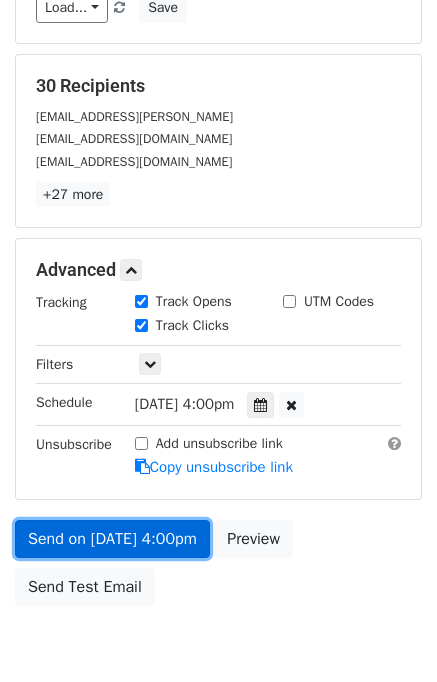 click on "Send on Jul 31 at 4:00pm" at bounding box center [112, 539] 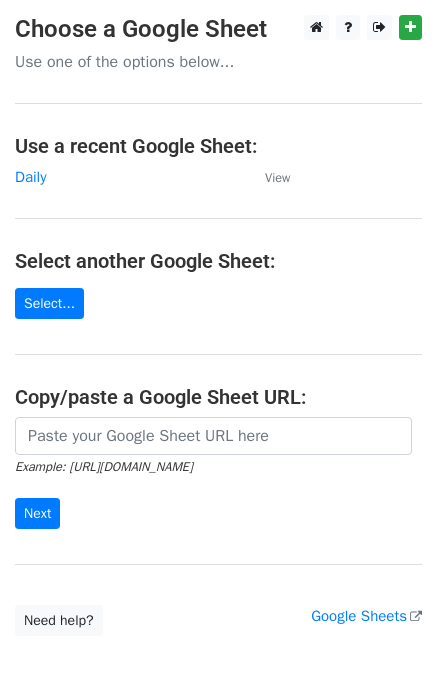 scroll, scrollTop: 0, scrollLeft: 0, axis: both 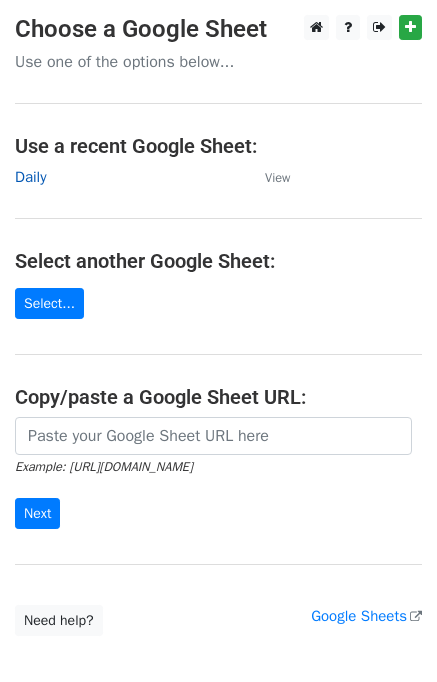 click on "Daily" at bounding box center [30, 177] 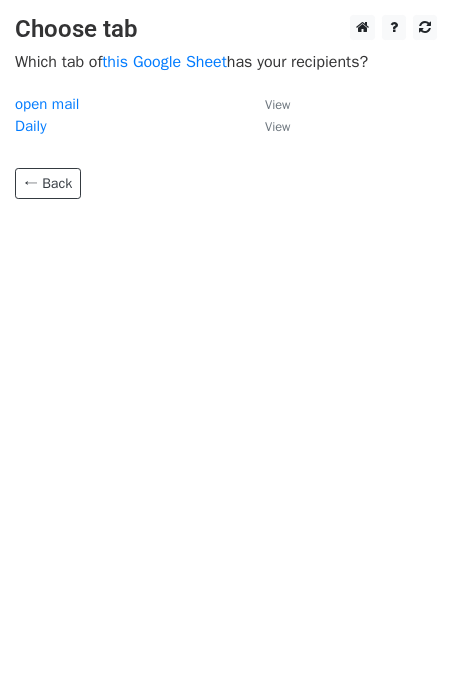 scroll, scrollTop: 0, scrollLeft: 0, axis: both 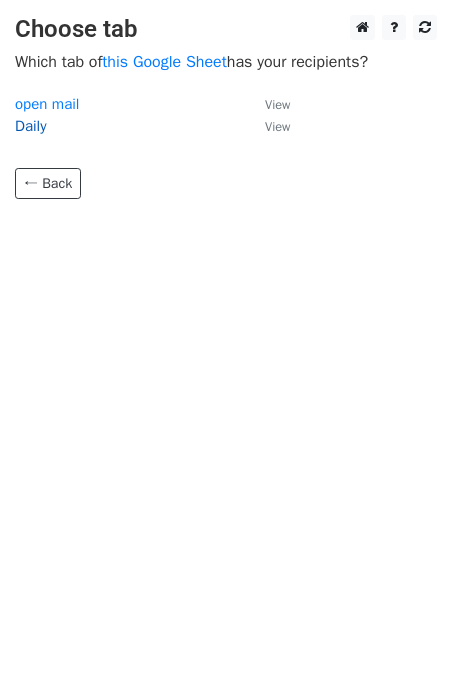 click on "Daily" at bounding box center (30, 126) 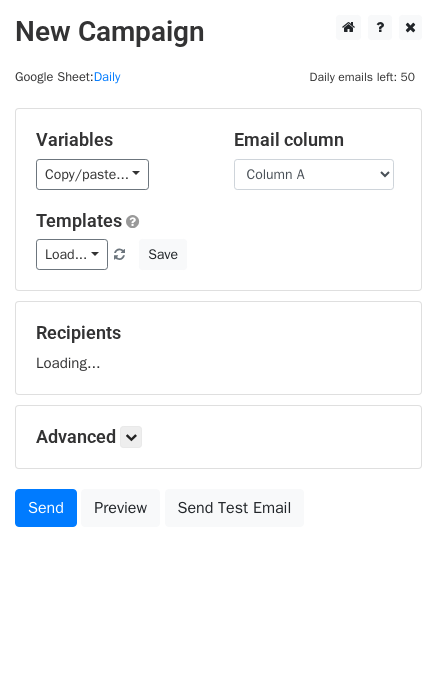 scroll, scrollTop: 0, scrollLeft: 0, axis: both 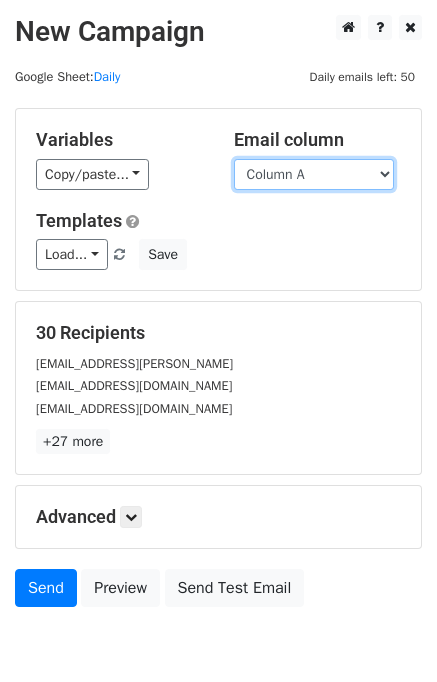 click on "Column A
Column B
Column C" at bounding box center (314, 174) 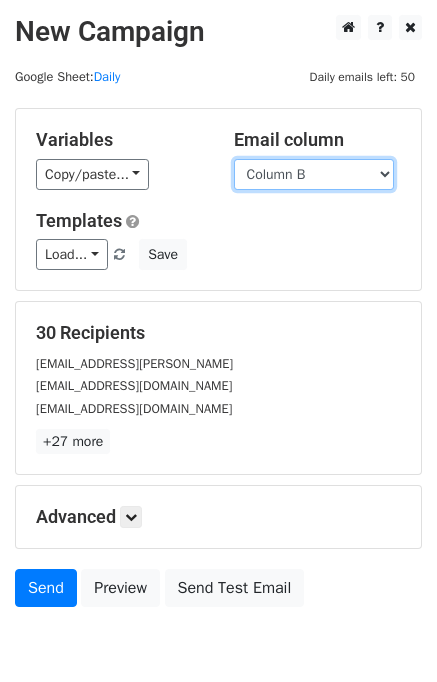 click on "Column A
Column B
Column C" at bounding box center (314, 174) 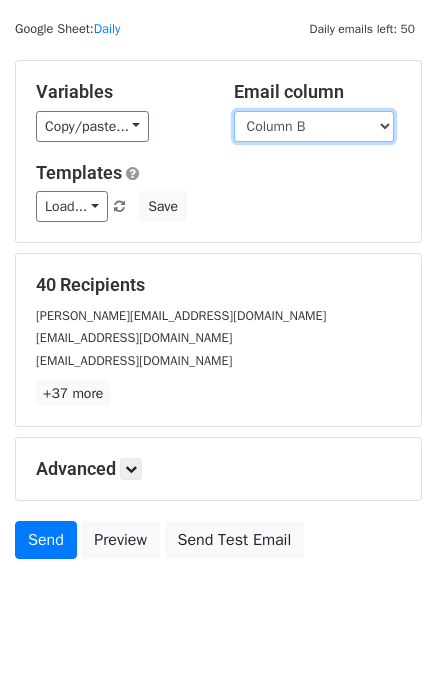 scroll, scrollTop: 92, scrollLeft: 0, axis: vertical 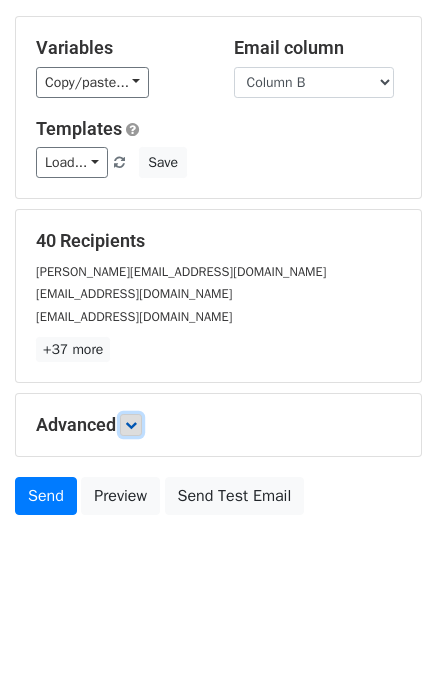 click at bounding box center (131, 425) 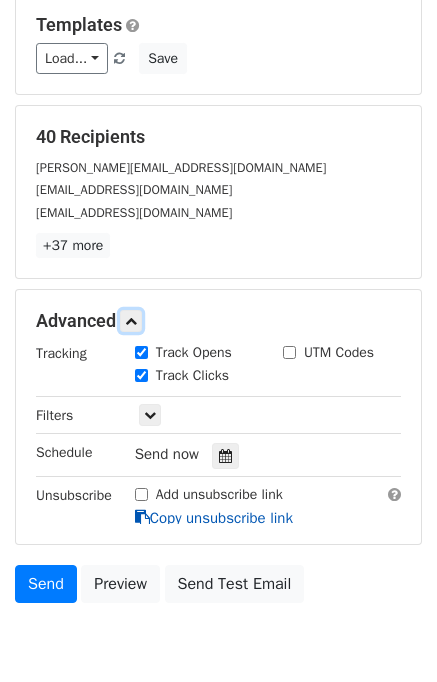 scroll, scrollTop: 288, scrollLeft: 0, axis: vertical 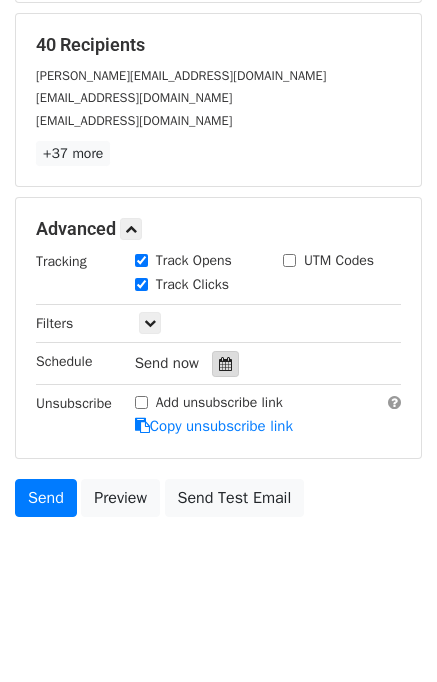 click at bounding box center [225, 364] 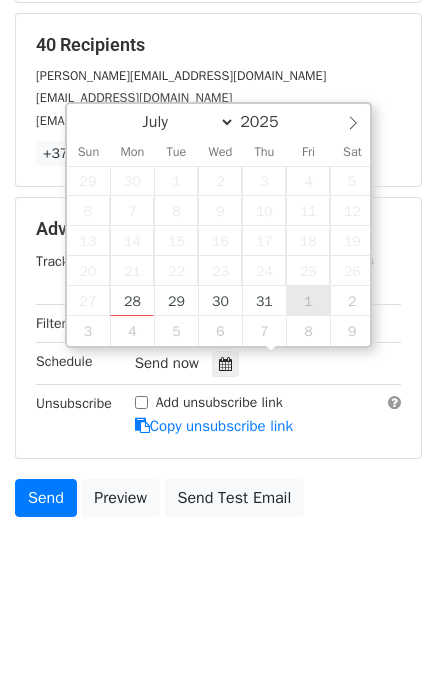 type on "2025-08-01 12:00" 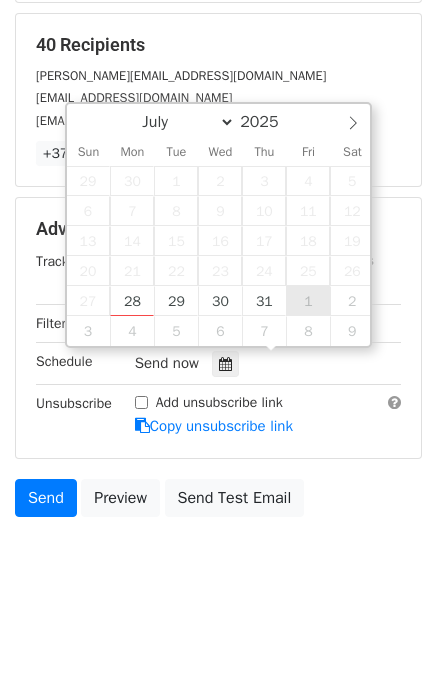 select on "7" 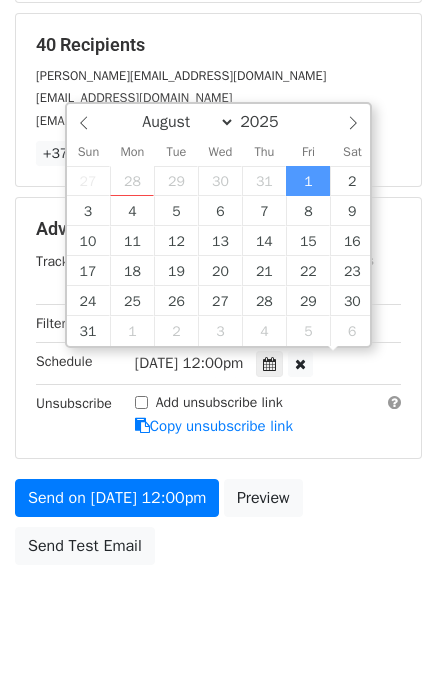scroll, scrollTop: 0, scrollLeft: 0, axis: both 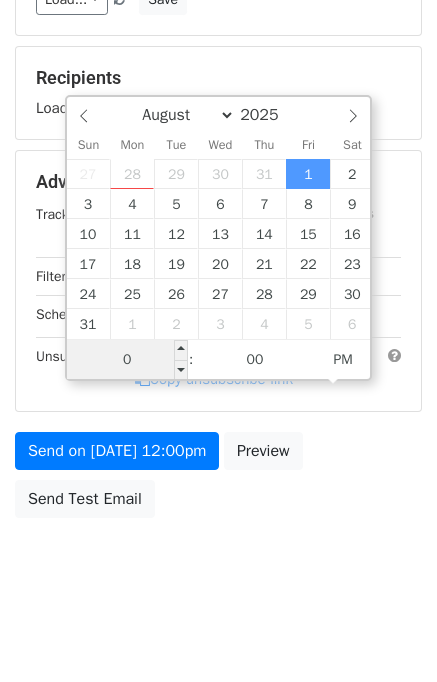 type on "05" 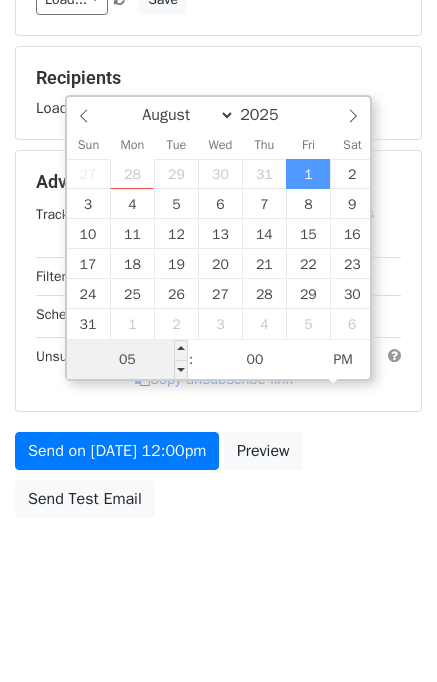 scroll, scrollTop: 288, scrollLeft: 0, axis: vertical 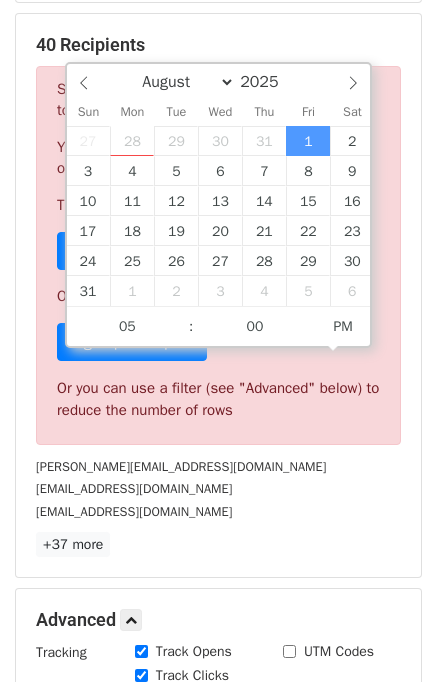 type on "2025-08-01 17:00" 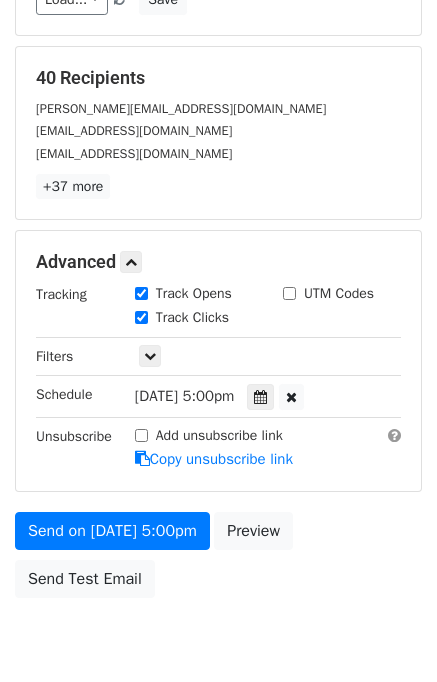 scroll, scrollTop: 288, scrollLeft: 0, axis: vertical 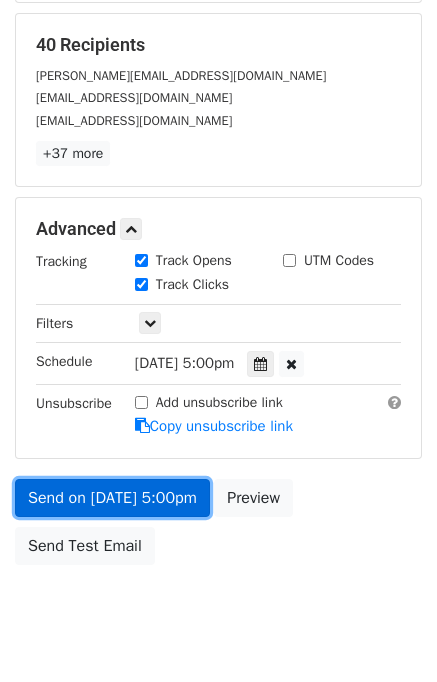 click on "Send on Aug 1 at 5:00pm" at bounding box center (112, 498) 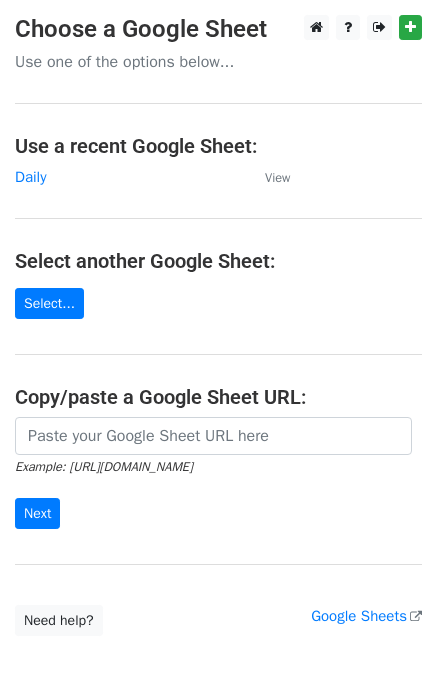 scroll, scrollTop: 0, scrollLeft: 0, axis: both 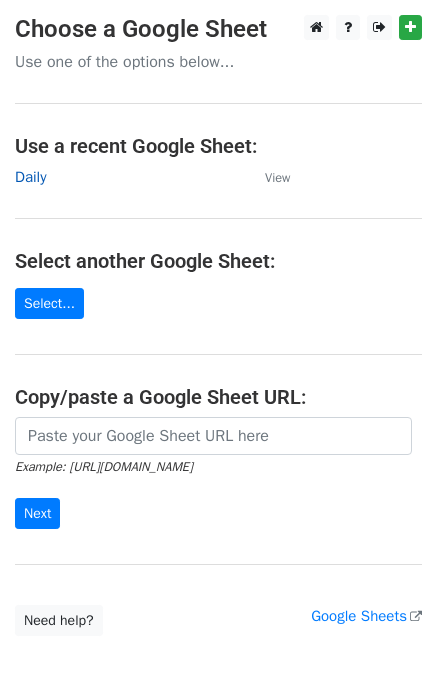 click on "Daily" at bounding box center [30, 177] 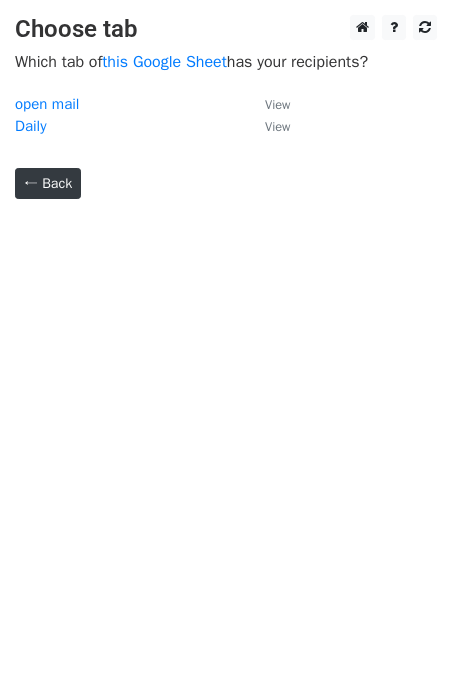 scroll, scrollTop: 0, scrollLeft: 0, axis: both 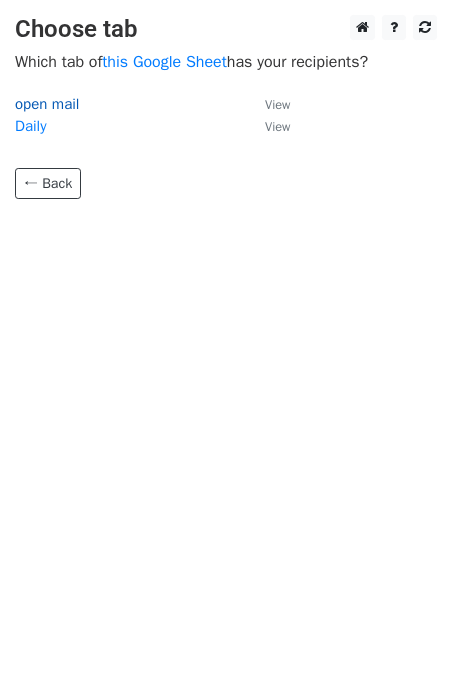 click on "open mail" at bounding box center (47, 104) 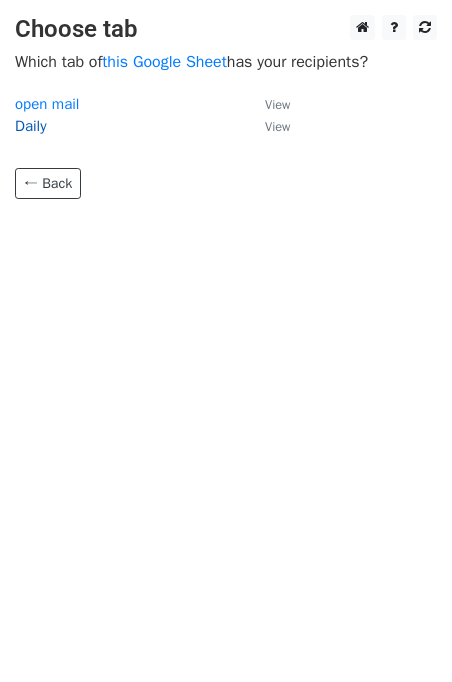 click on "Daily" at bounding box center [30, 126] 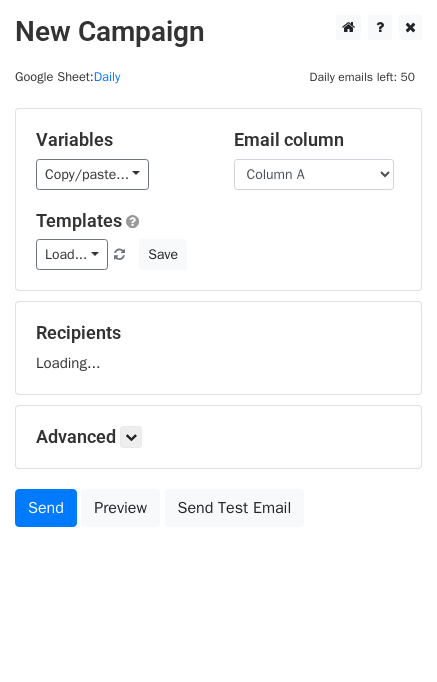 scroll, scrollTop: 0, scrollLeft: 0, axis: both 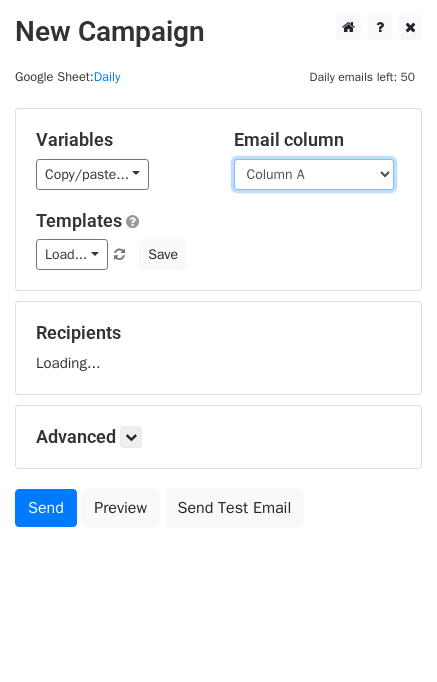 click on "Column A
Column B
Column C" at bounding box center (314, 174) 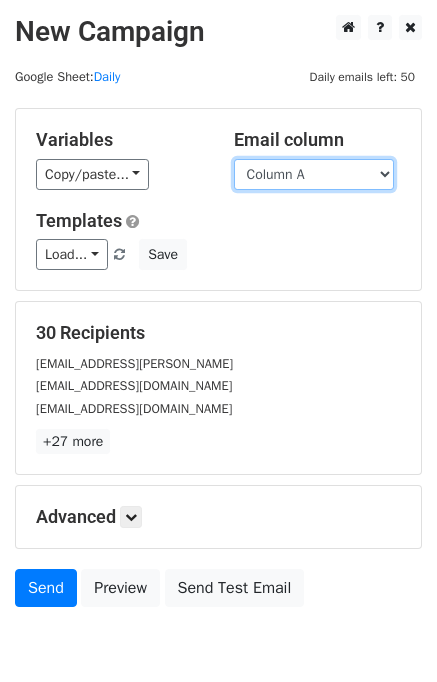 click on "Column A
Column B
Column C" at bounding box center [314, 174] 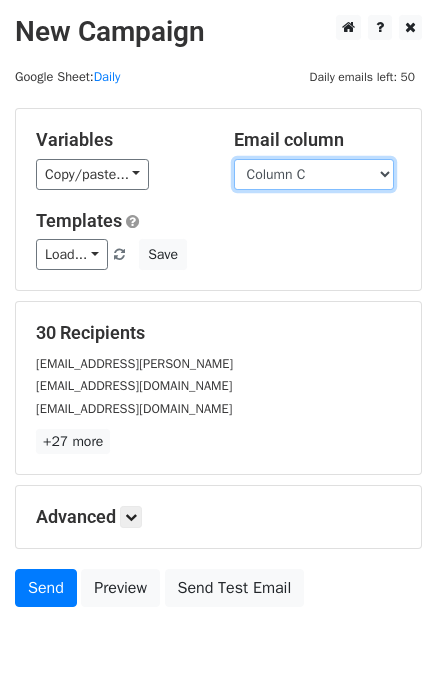 click on "Column A
Column B
Column C" at bounding box center [314, 174] 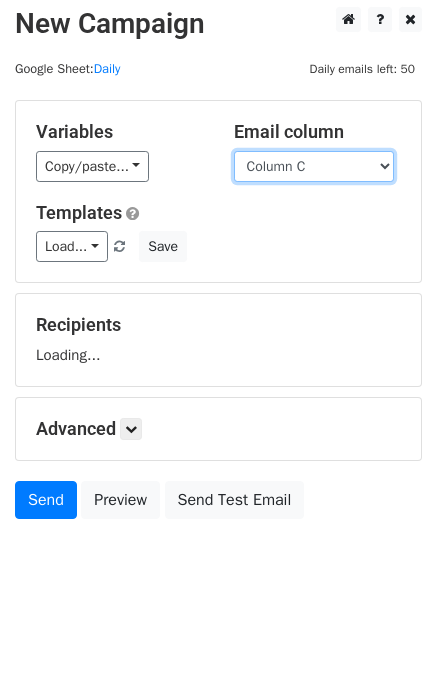 scroll, scrollTop: 12, scrollLeft: 0, axis: vertical 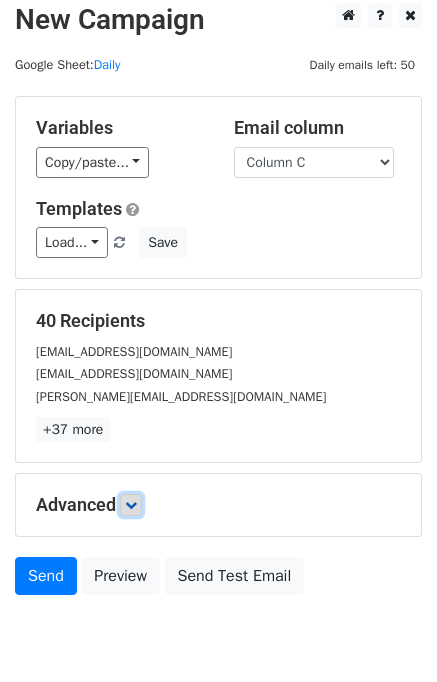 click at bounding box center [131, 505] 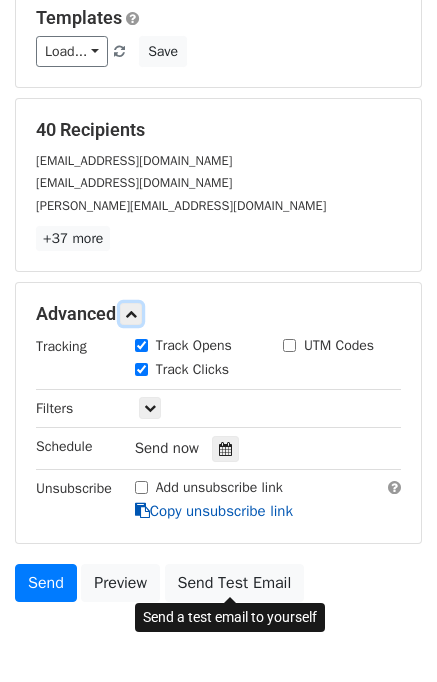 scroll, scrollTop: 265, scrollLeft: 0, axis: vertical 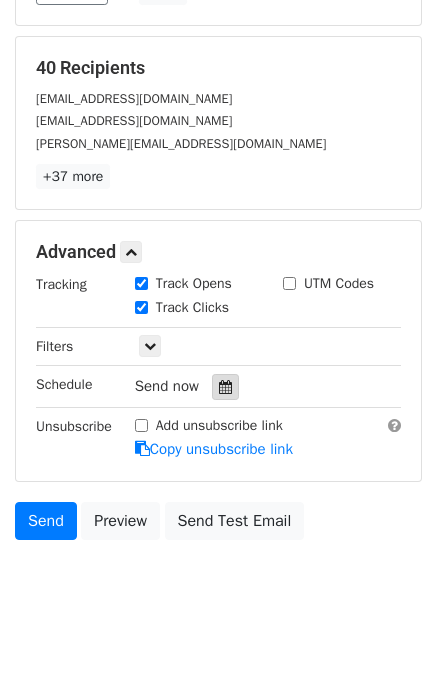 click at bounding box center [225, 387] 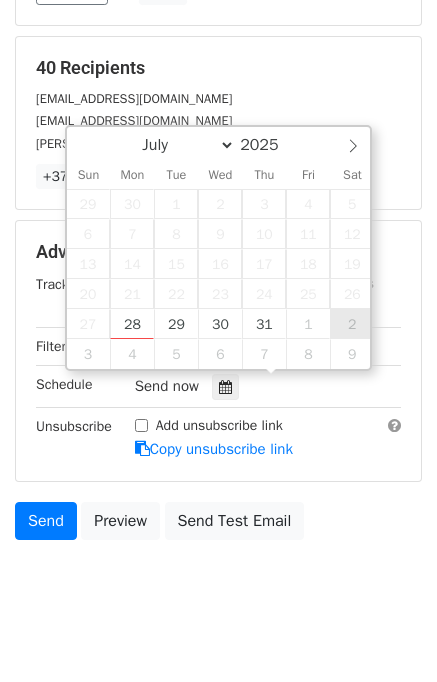 type on "[DATE] 12:00" 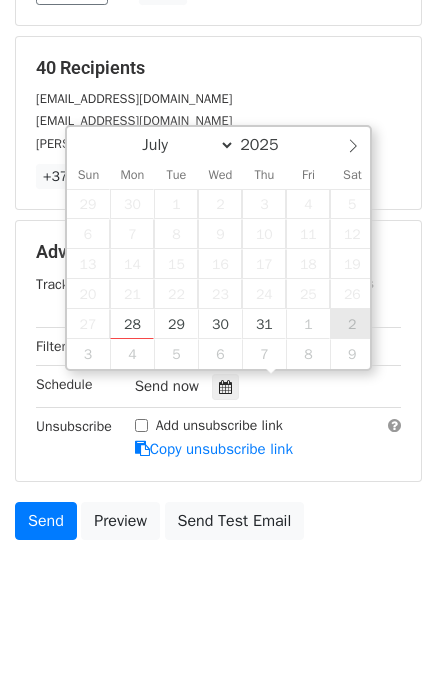 select on "7" 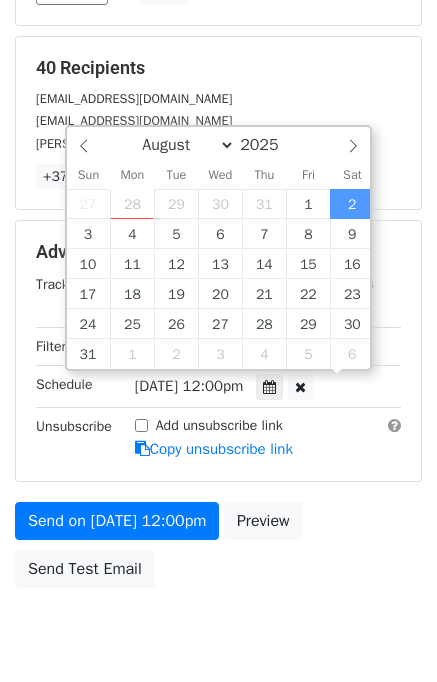 scroll, scrollTop: 0, scrollLeft: 0, axis: both 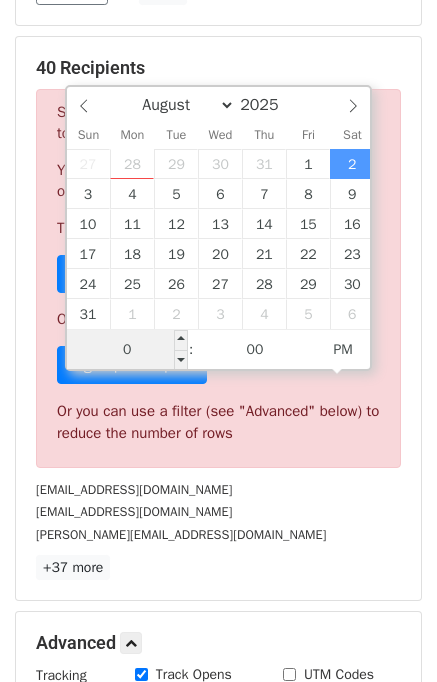 type on "06" 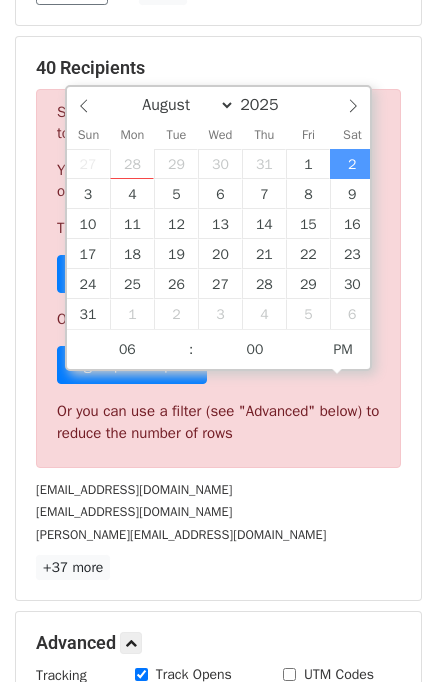 type on "[DATE] 18:00" 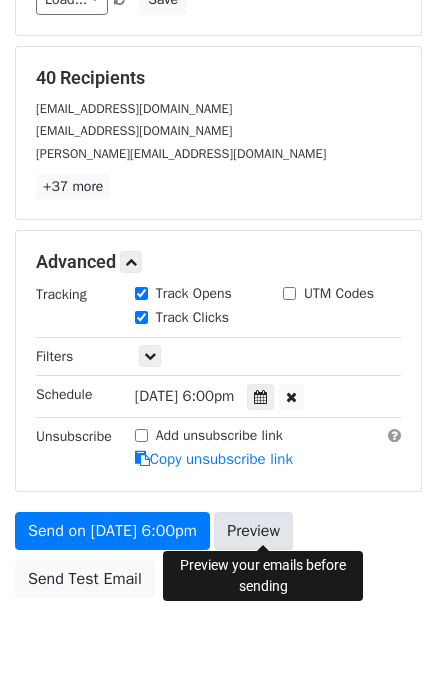 scroll, scrollTop: 265, scrollLeft: 0, axis: vertical 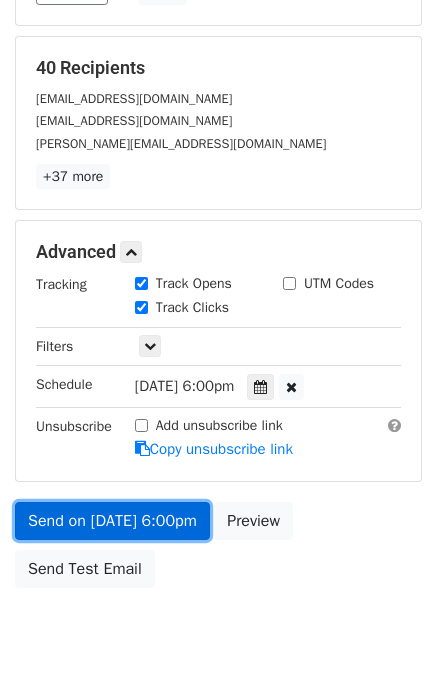 click on "Send on [DATE] 6:00pm" at bounding box center (112, 521) 